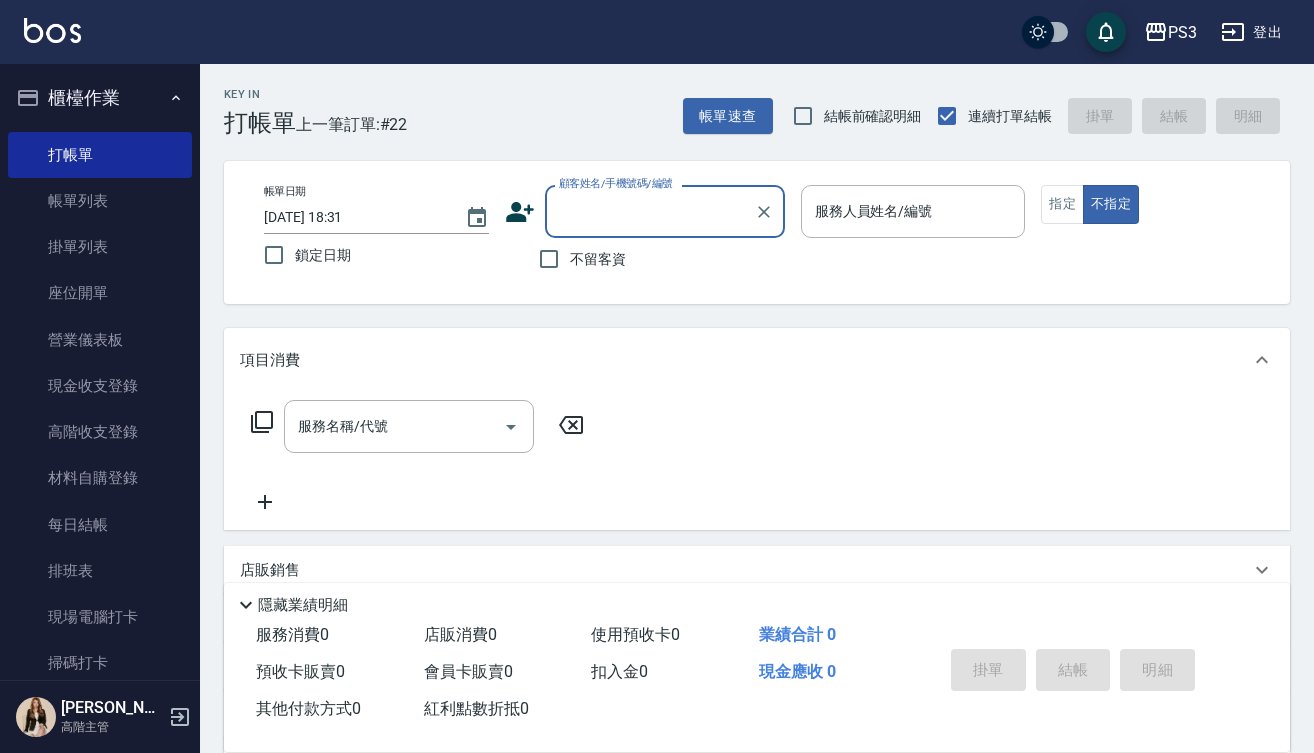 scroll, scrollTop: 0, scrollLeft: 0, axis: both 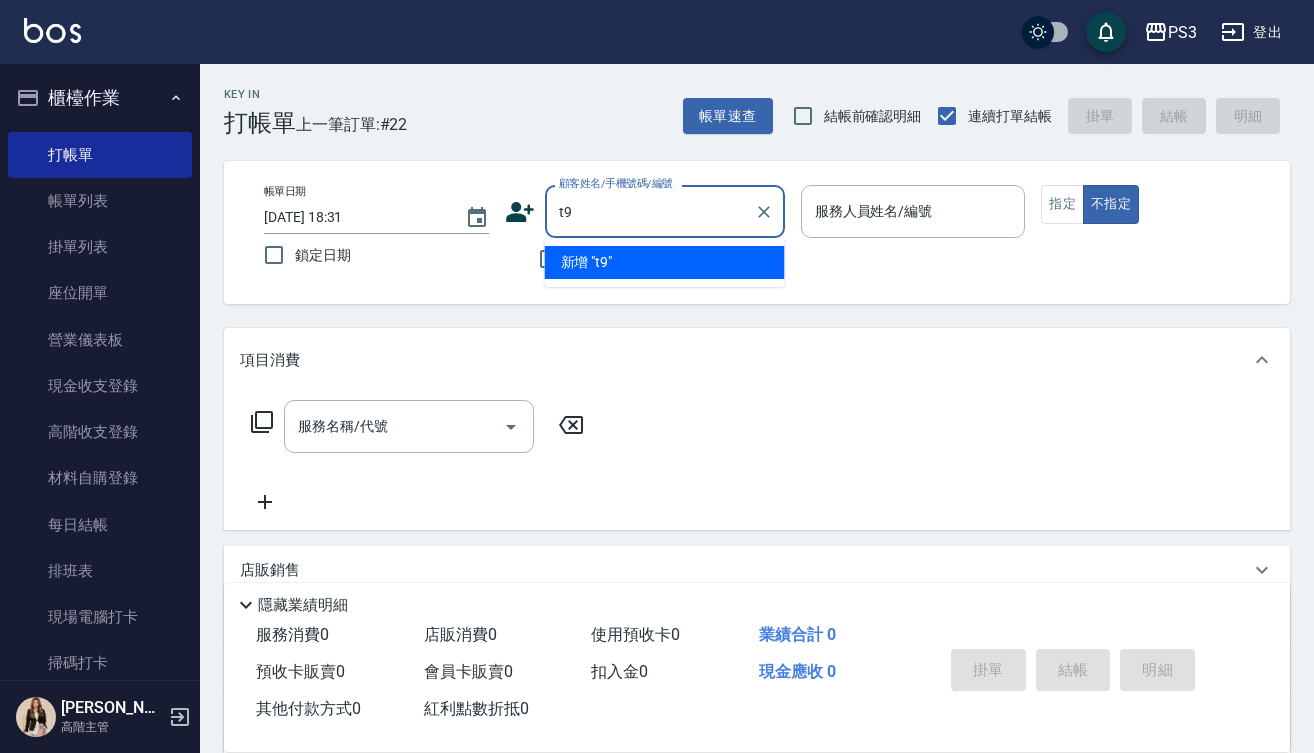 type on "t" 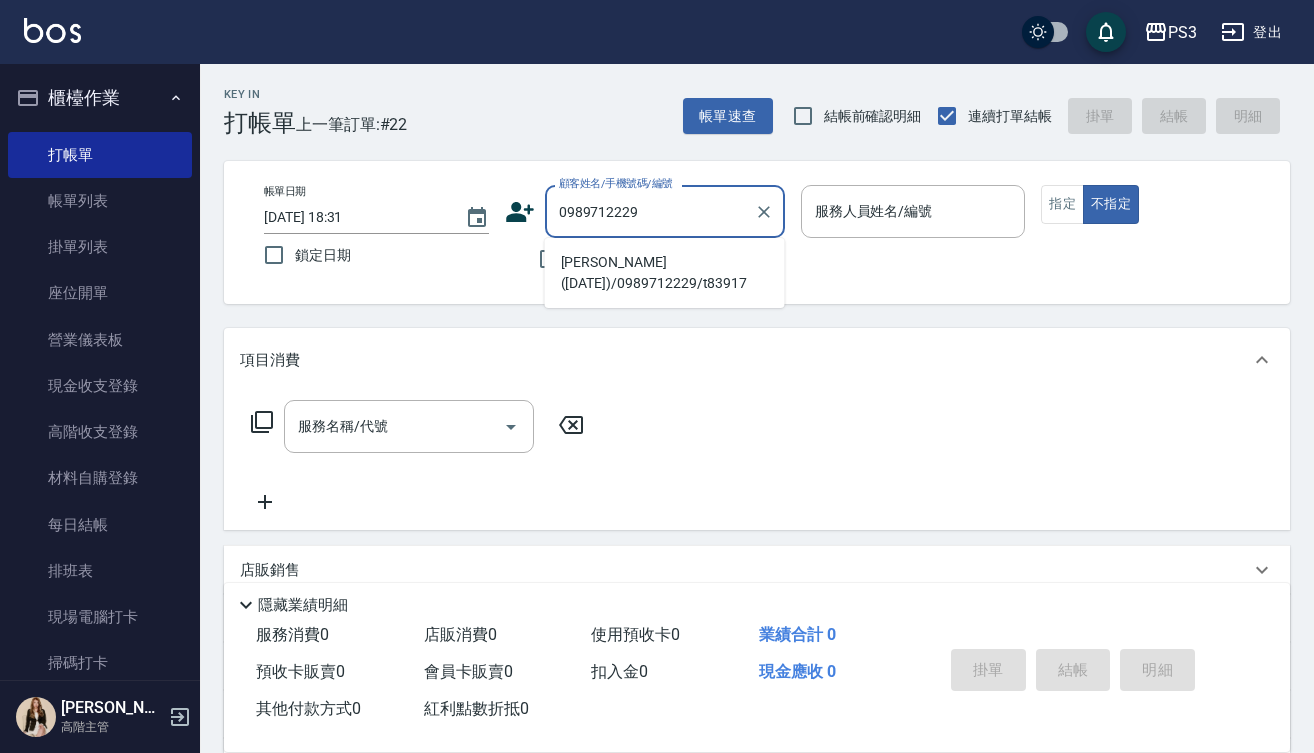 type on "劉俊瑋(25/12/30)/0989712229/t83917" 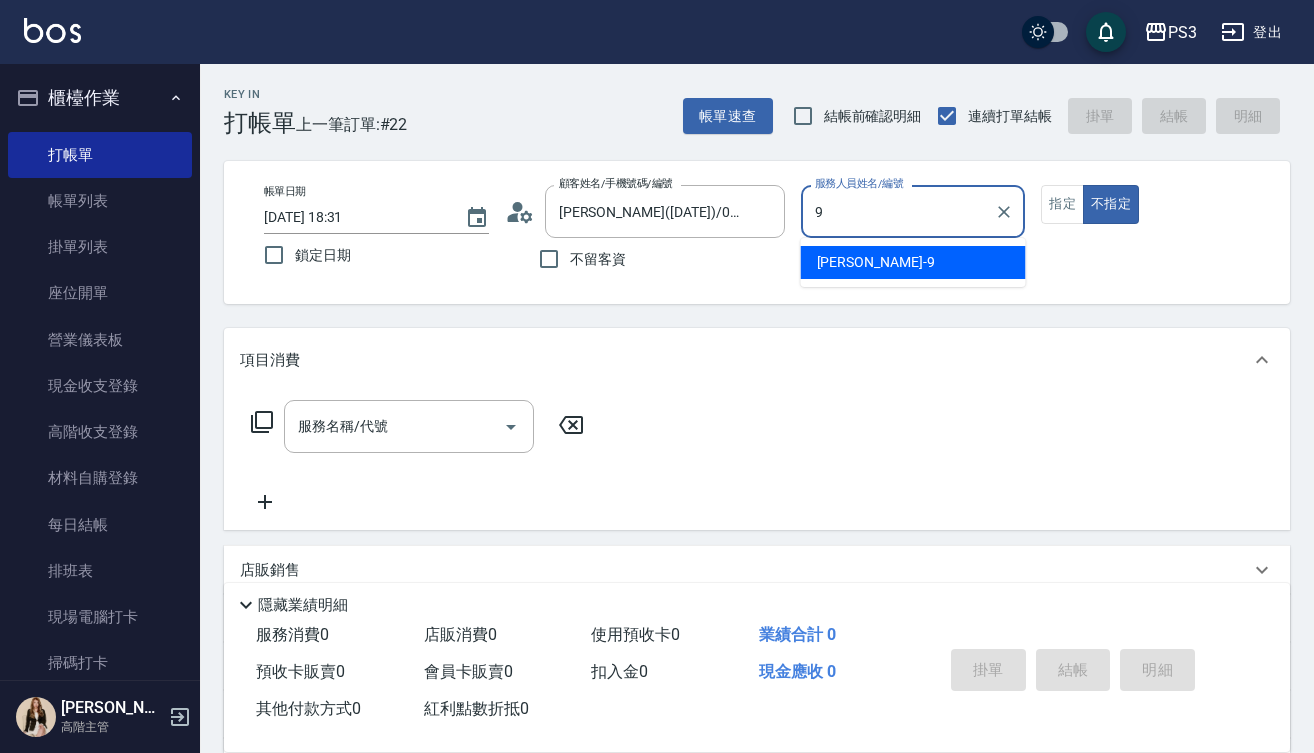 type on "尤信翰-9" 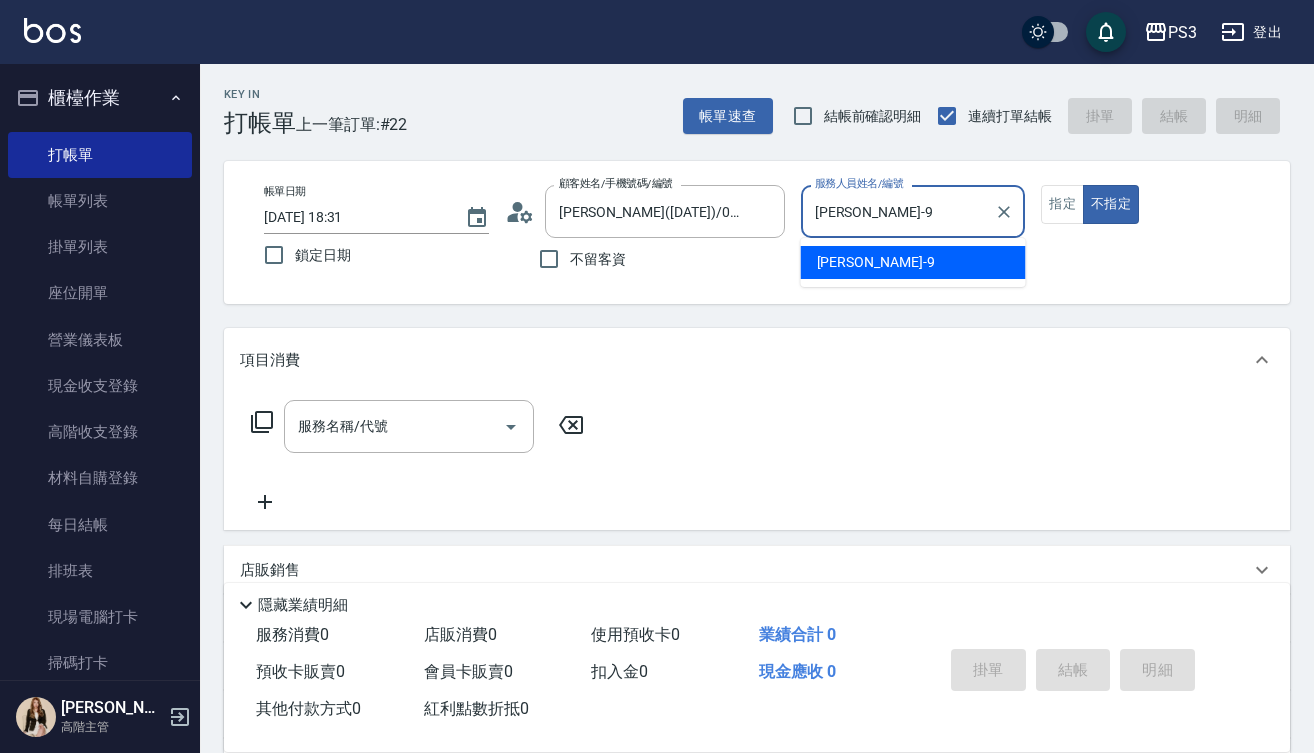 type on "false" 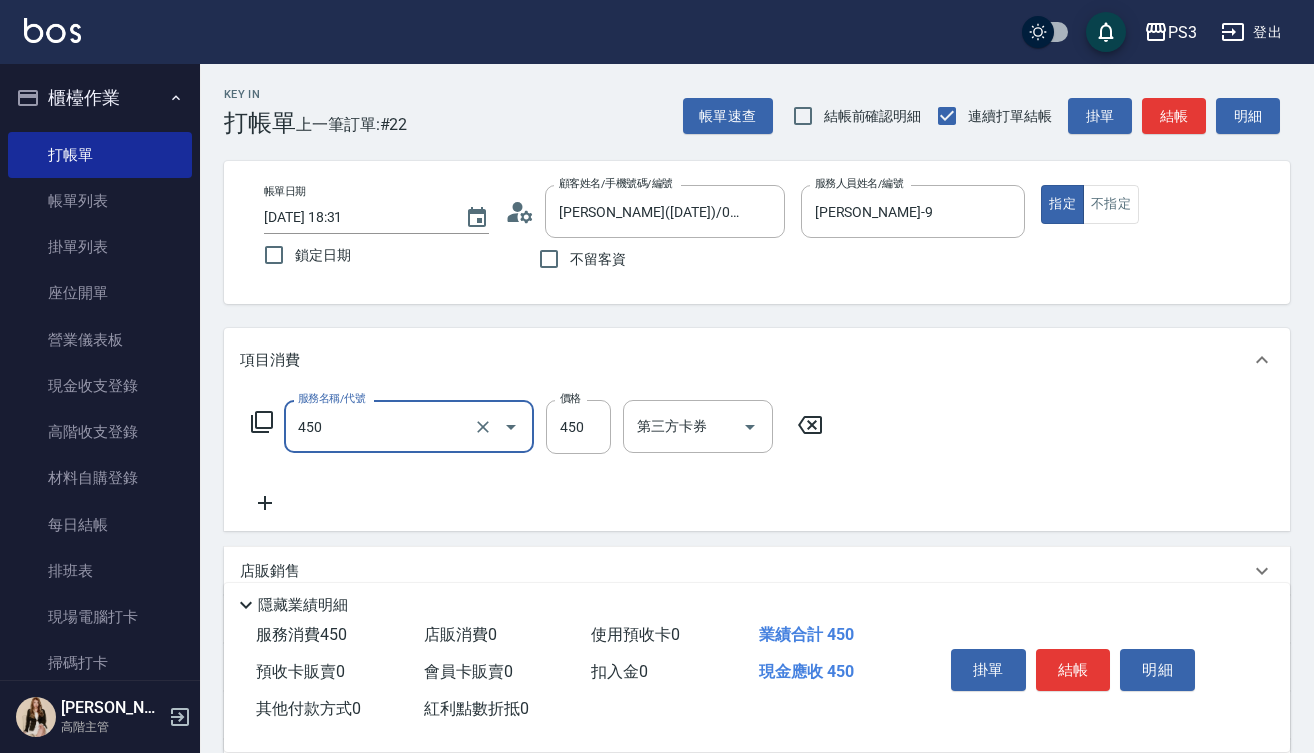 type on "有機洗髮(450)" 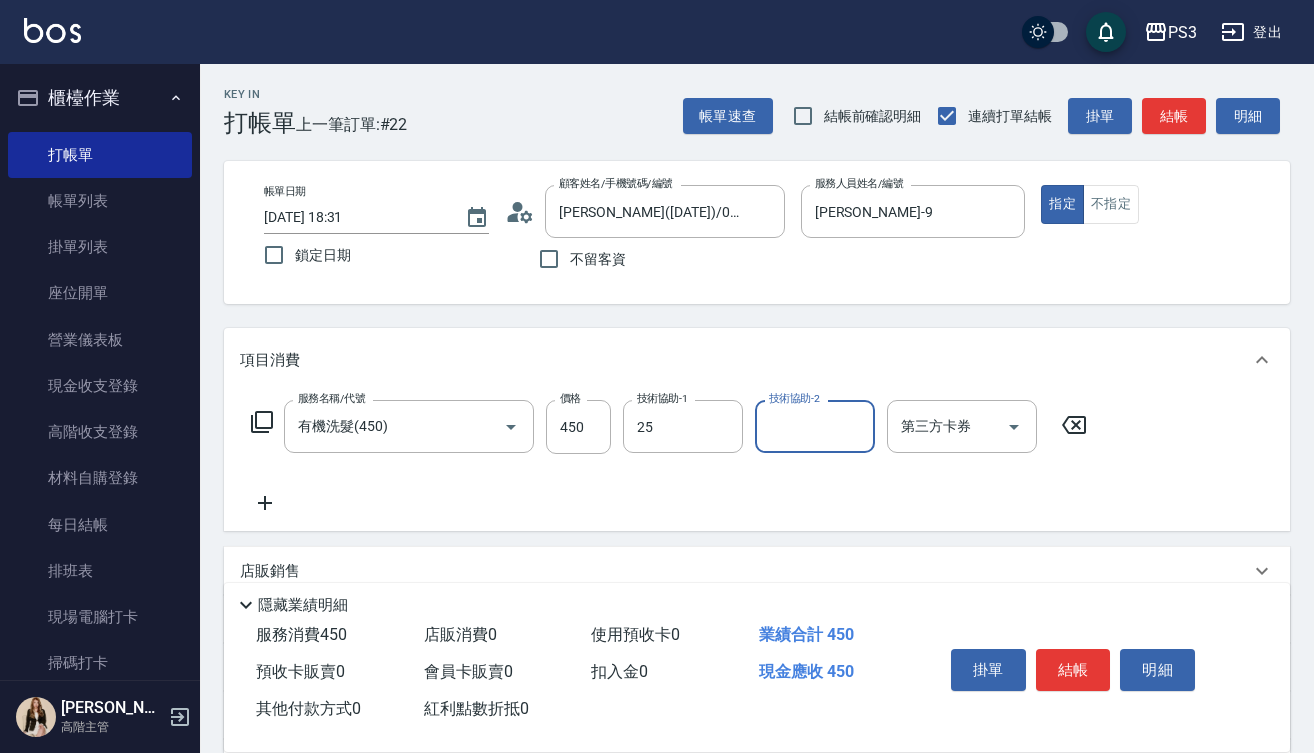 type on "Junson-25" 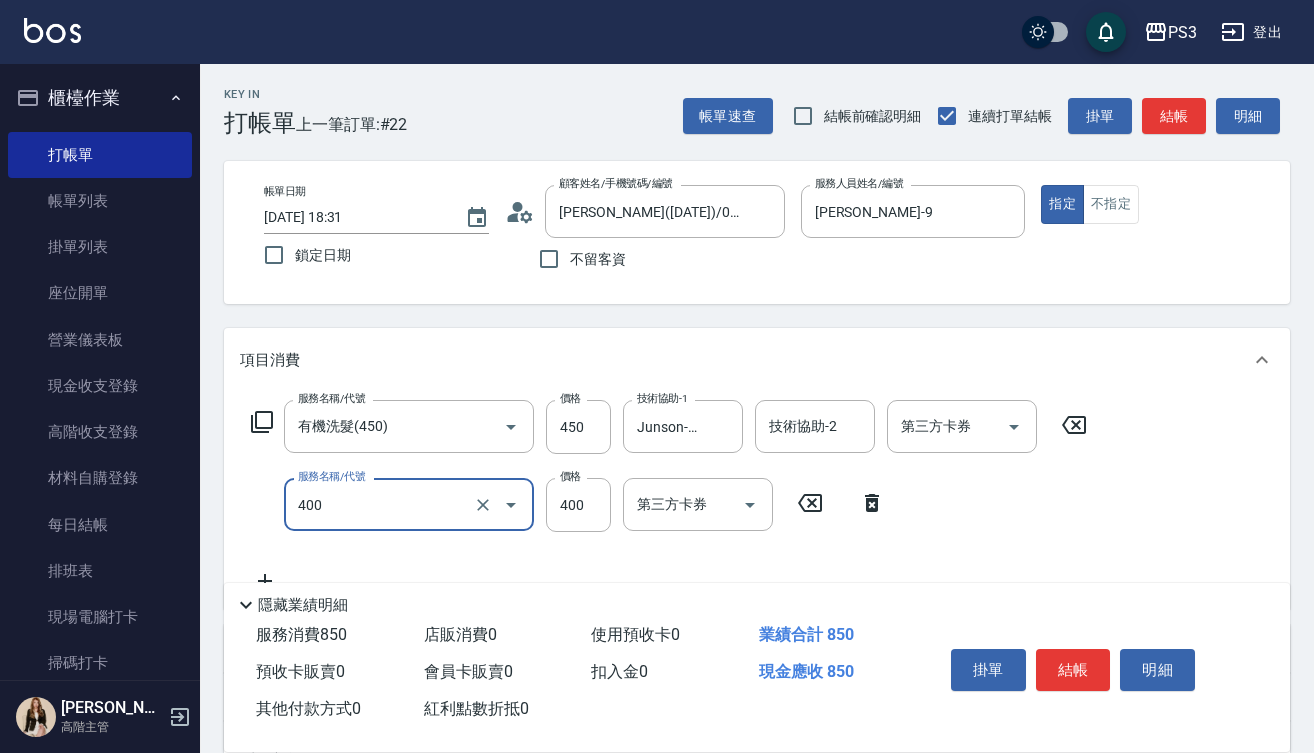 type on "剪(400)" 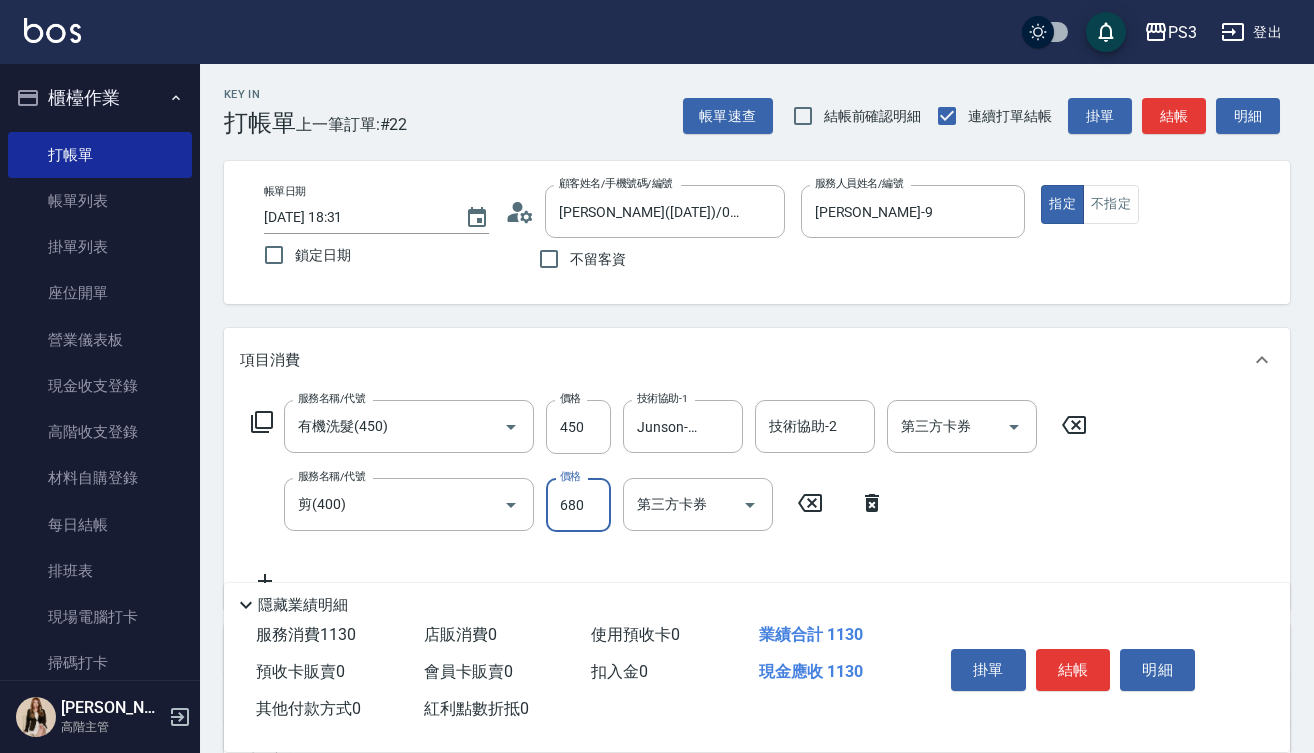 type on "680" 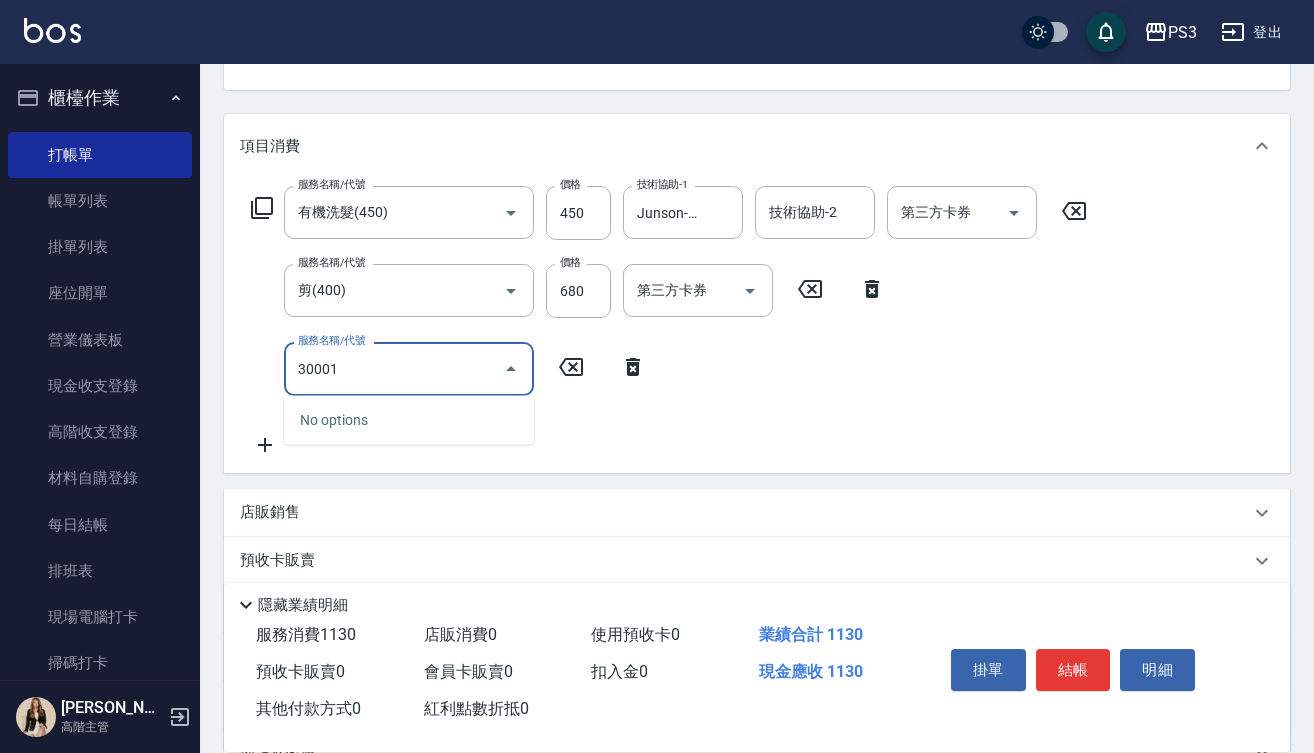 scroll, scrollTop: 217, scrollLeft: 0, axis: vertical 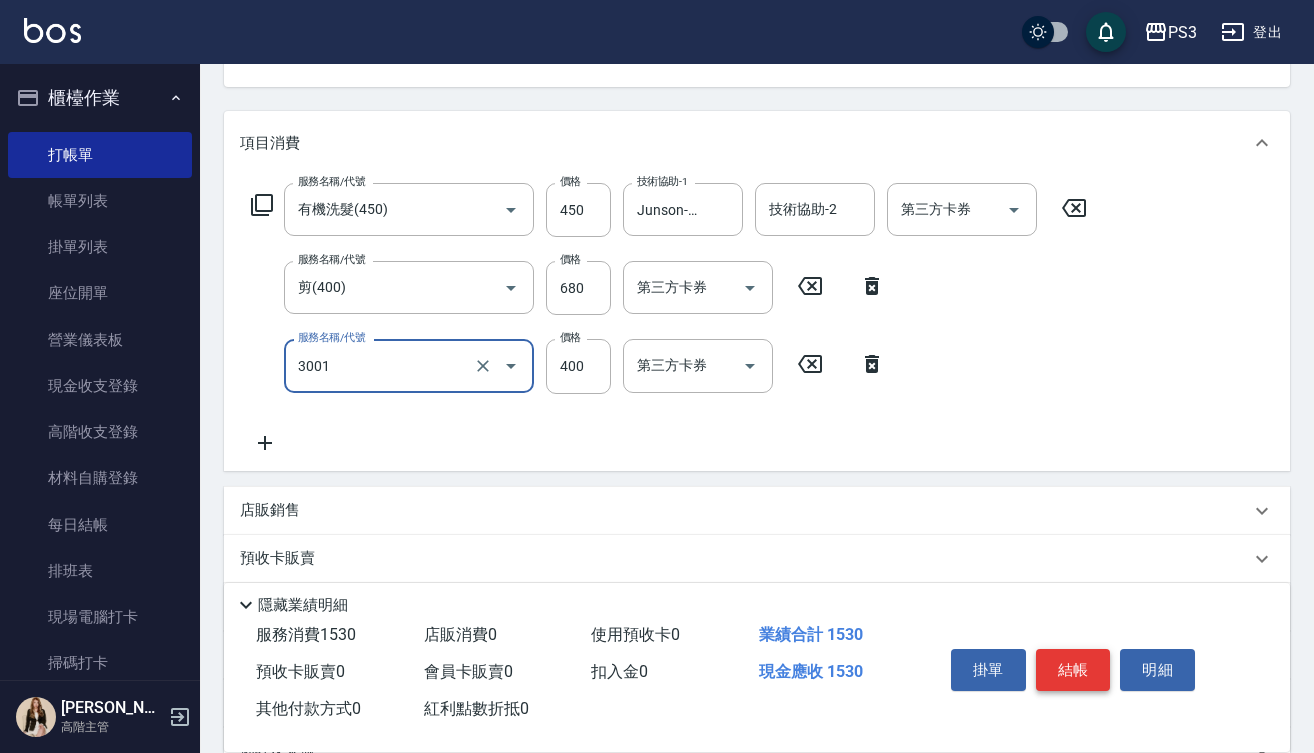 type on "燙貼(3001)" 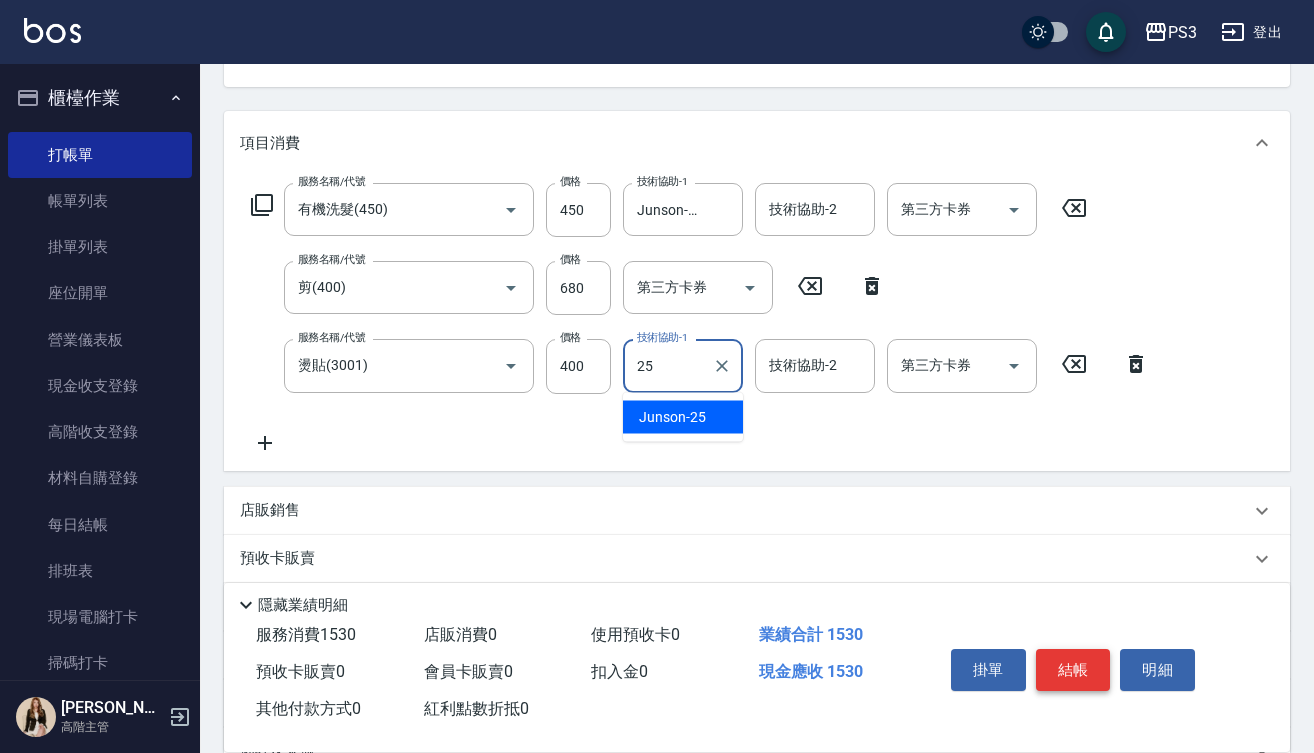 type on "Junson-25" 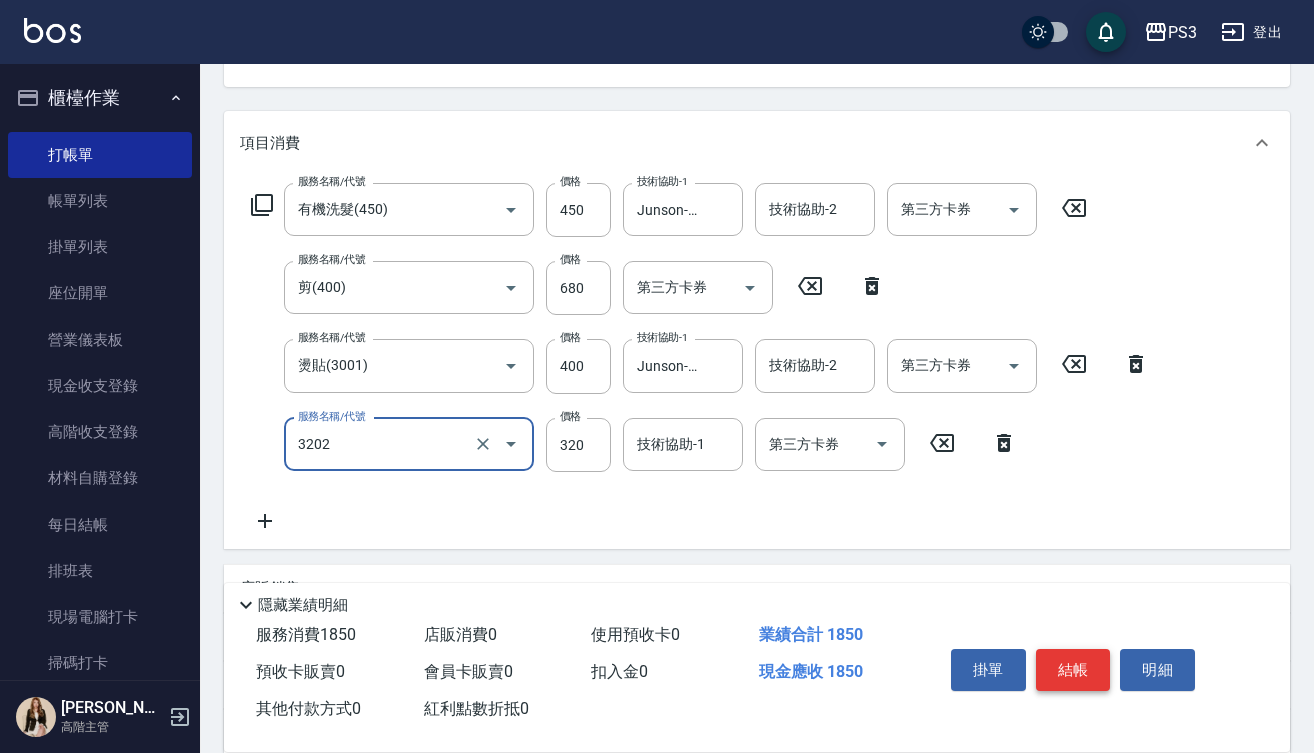 type on "頭皮隔離(3202)" 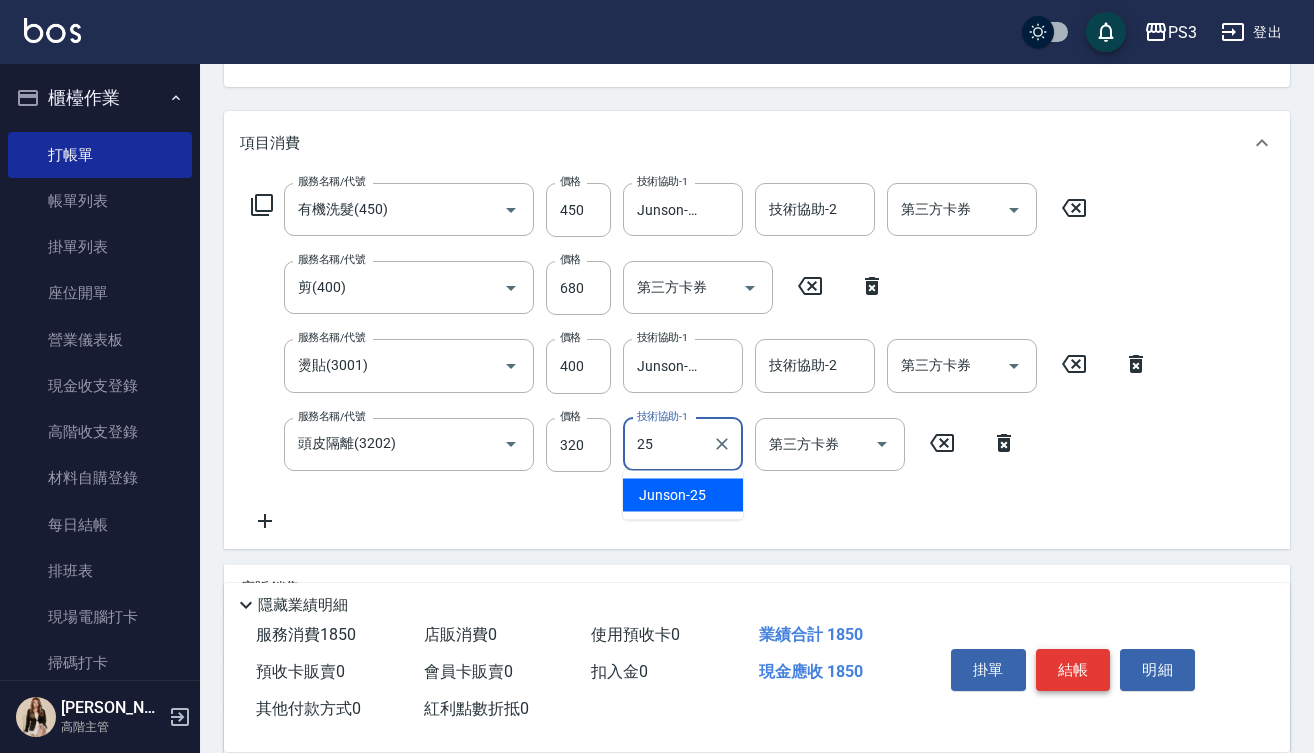 type on "Junson-25" 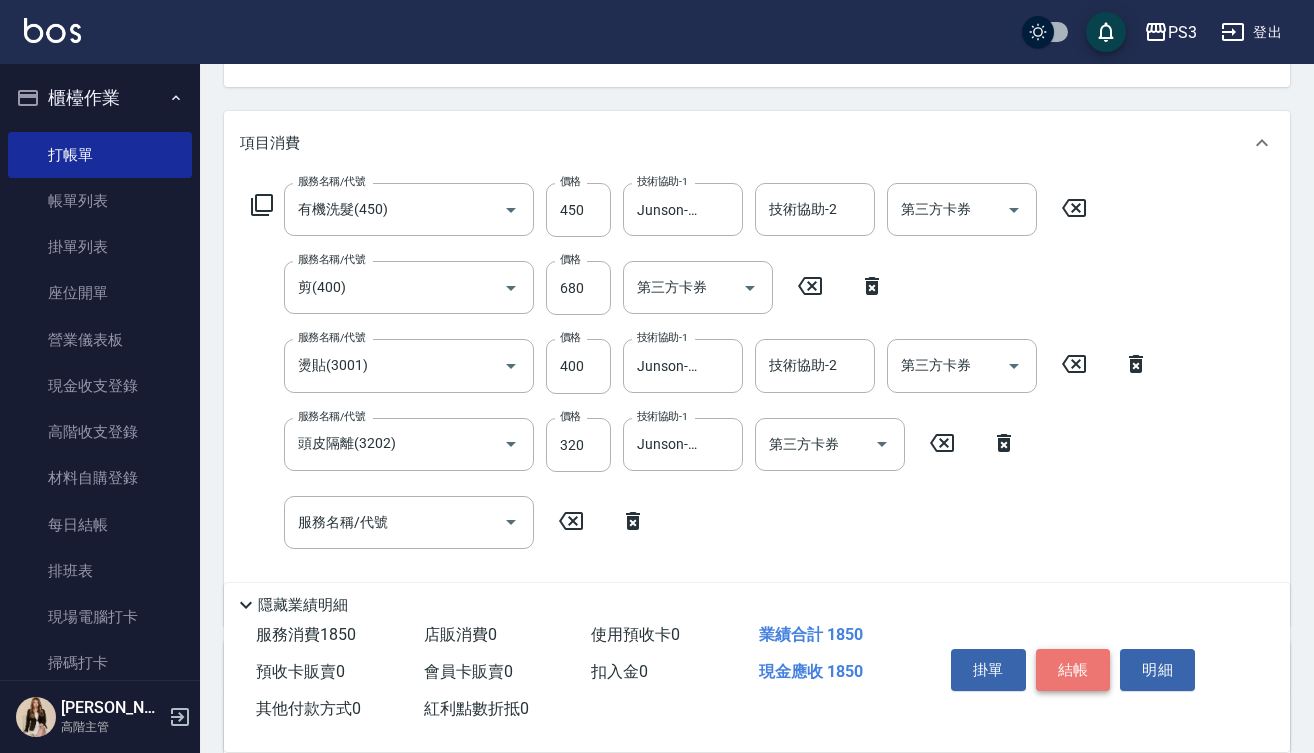 click on "結帳" at bounding box center [1073, 670] 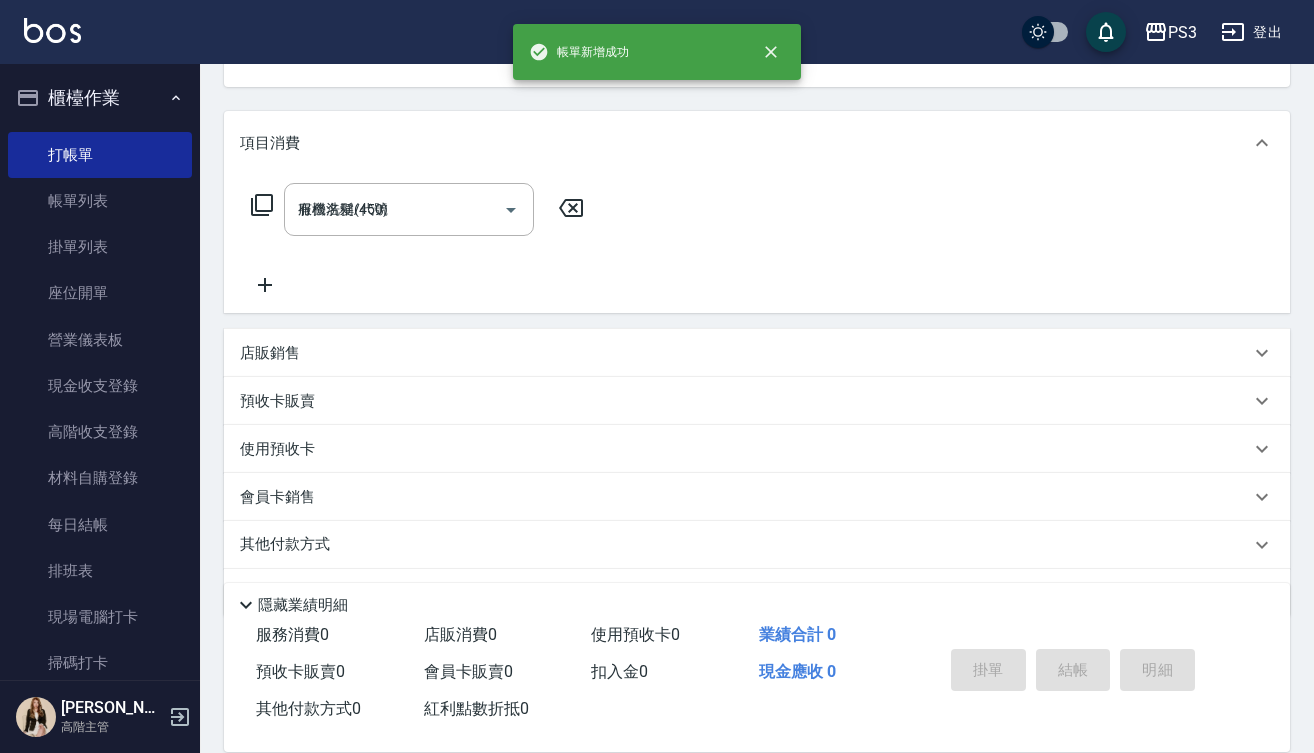 type on "2025/07/12 19:07" 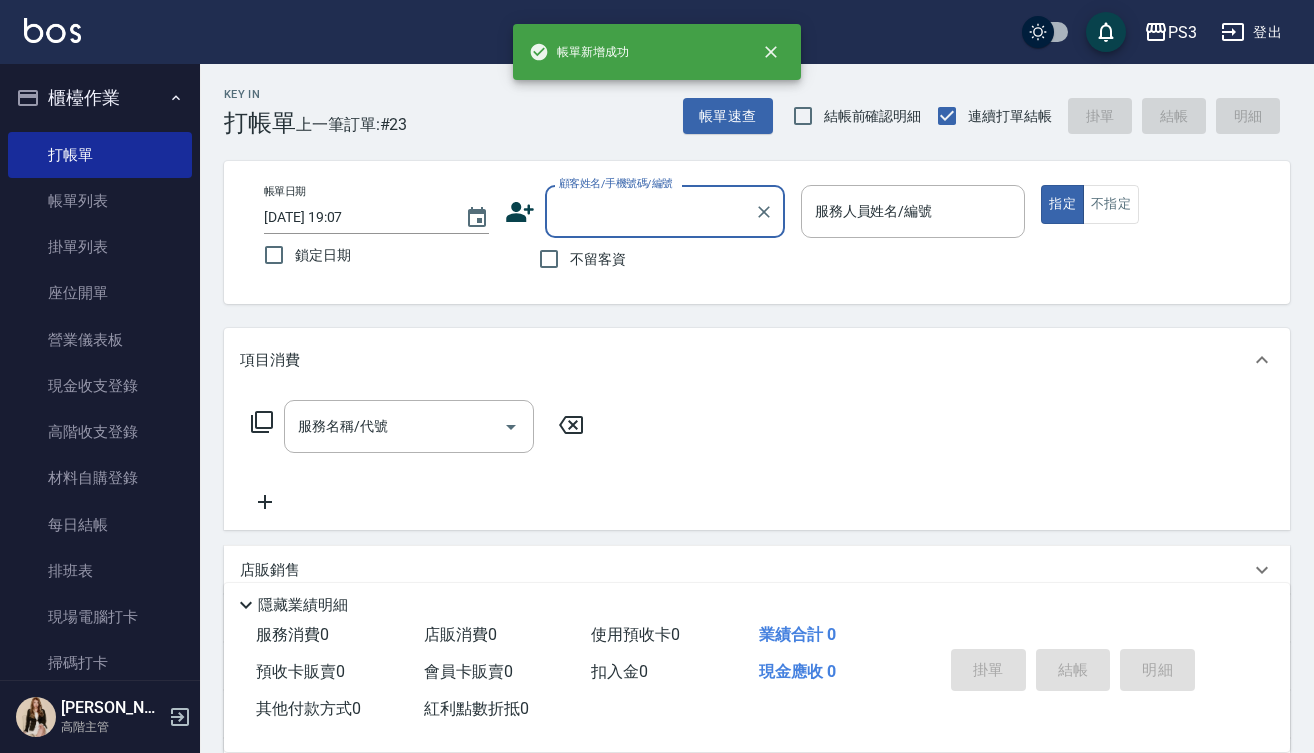 scroll, scrollTop: 0, scrollLeft: 0, axis: both 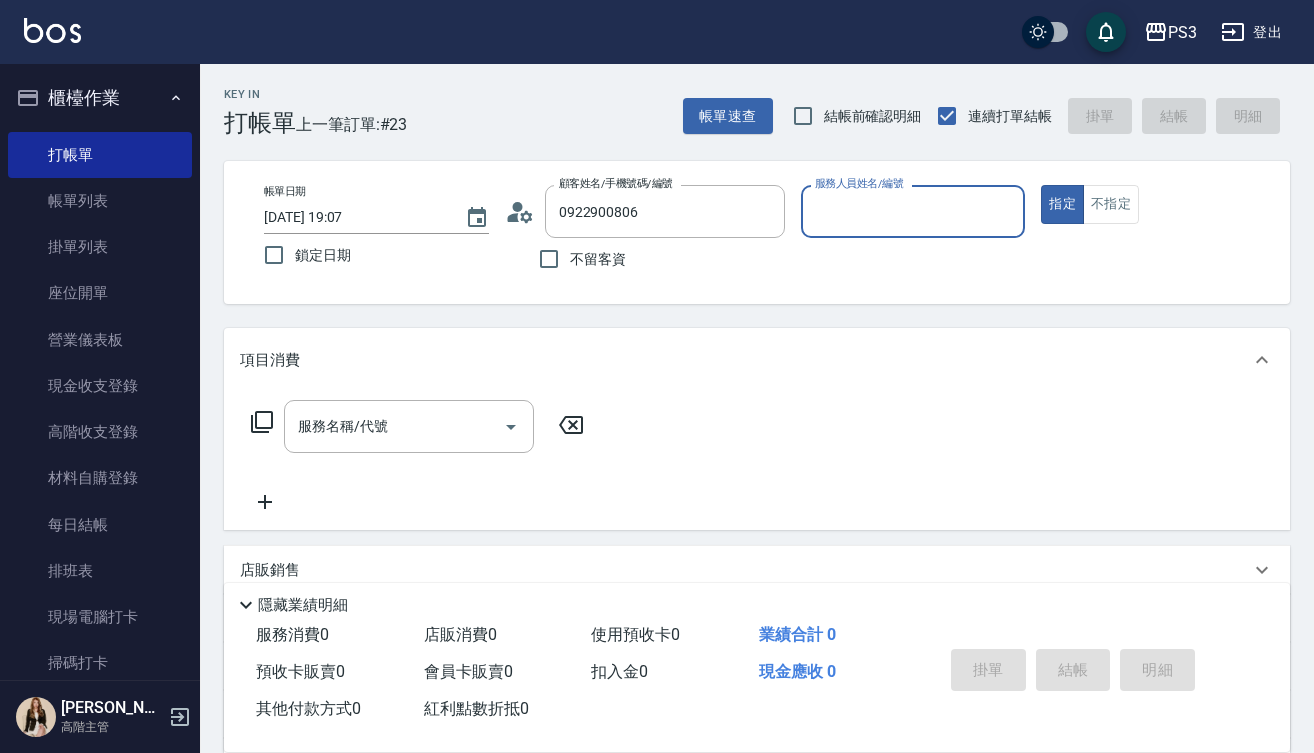 type on "洪鵬凱(27/1/26)/0922900806/v86002" 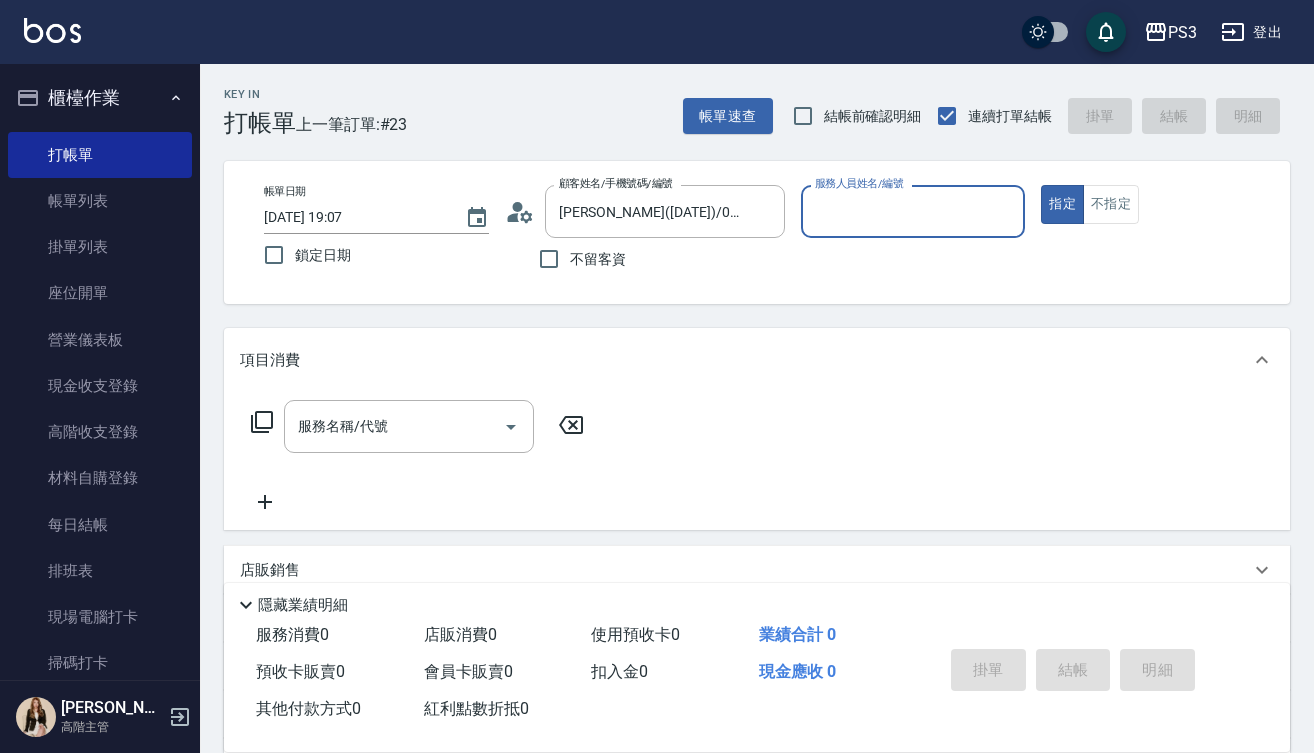 type on "Lisa-7" 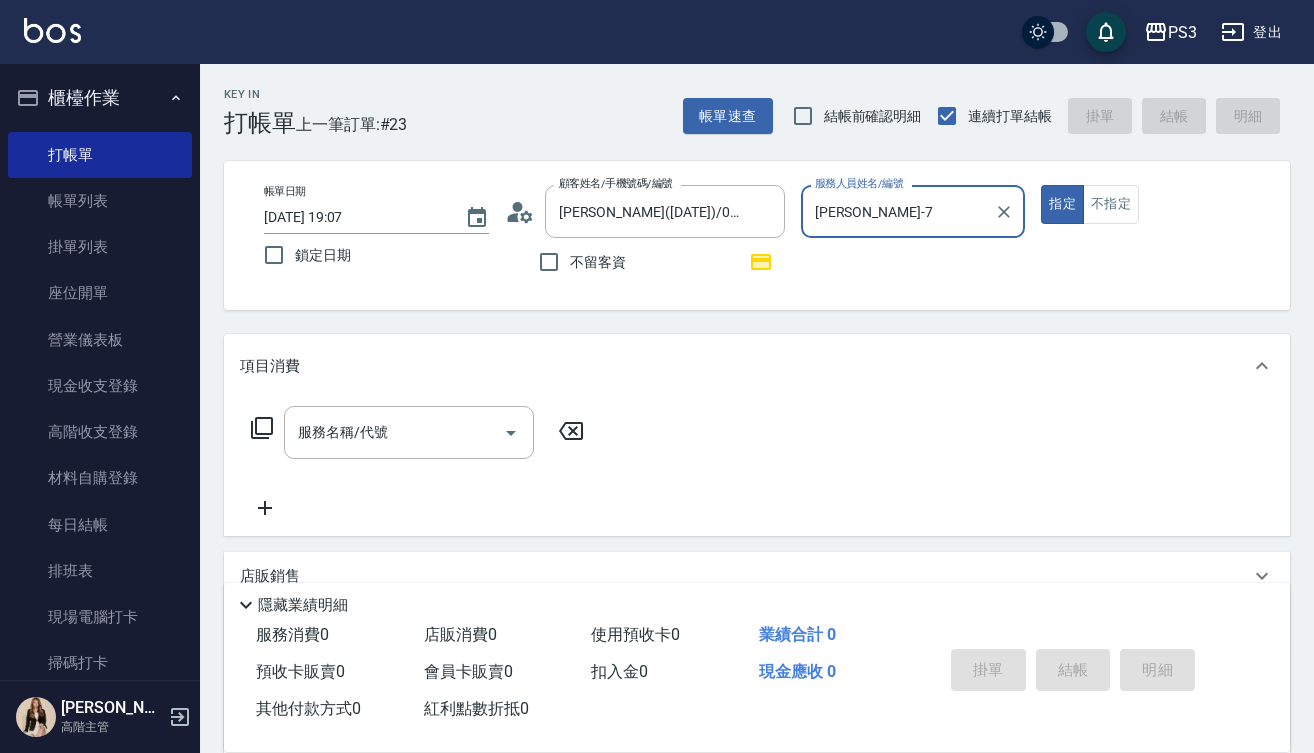 click on "指定" at bounding box center [1062, 204] 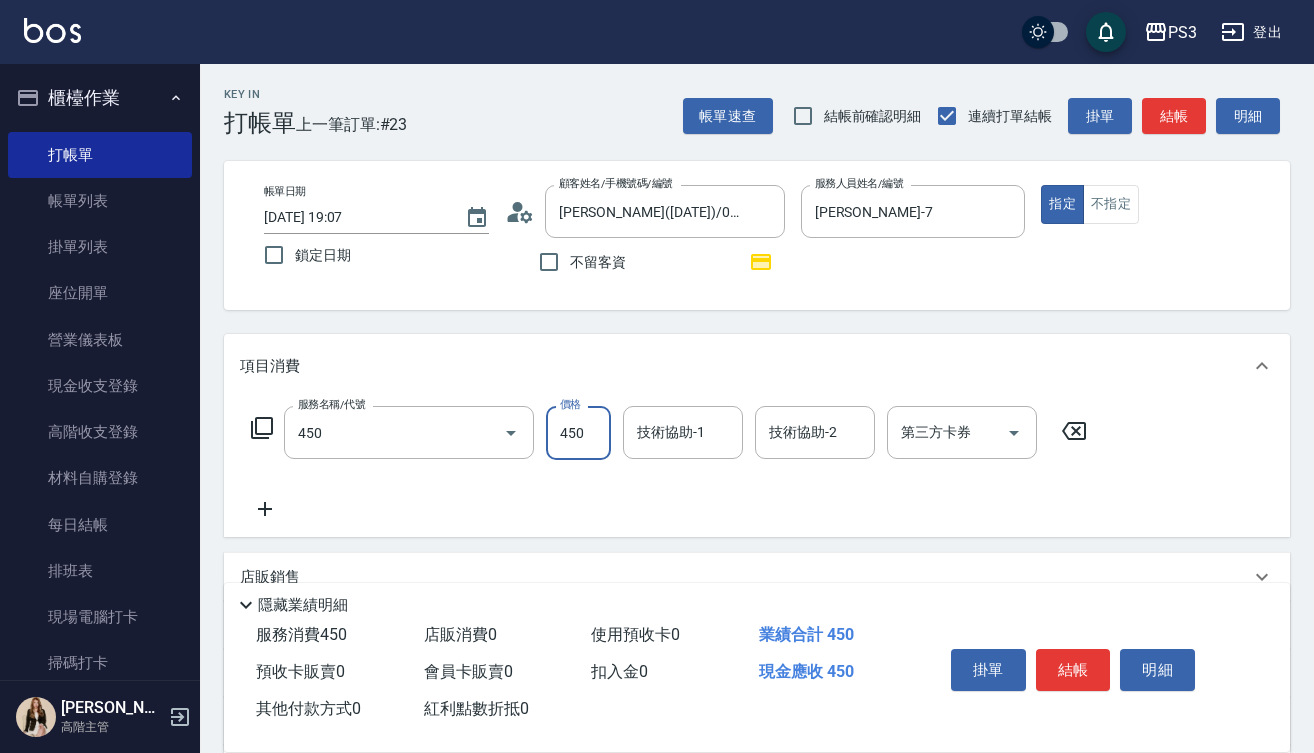 type on "有機洗髮(450)" 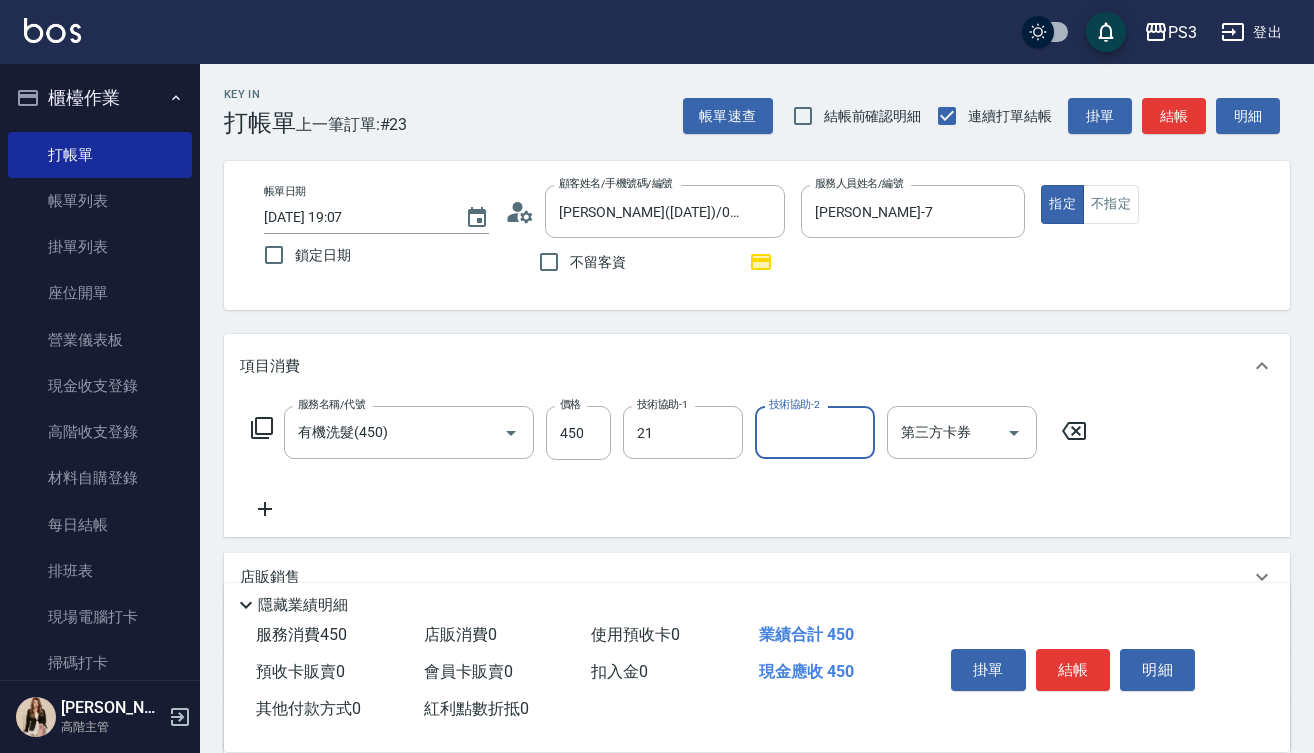 type on "Ashly-21" 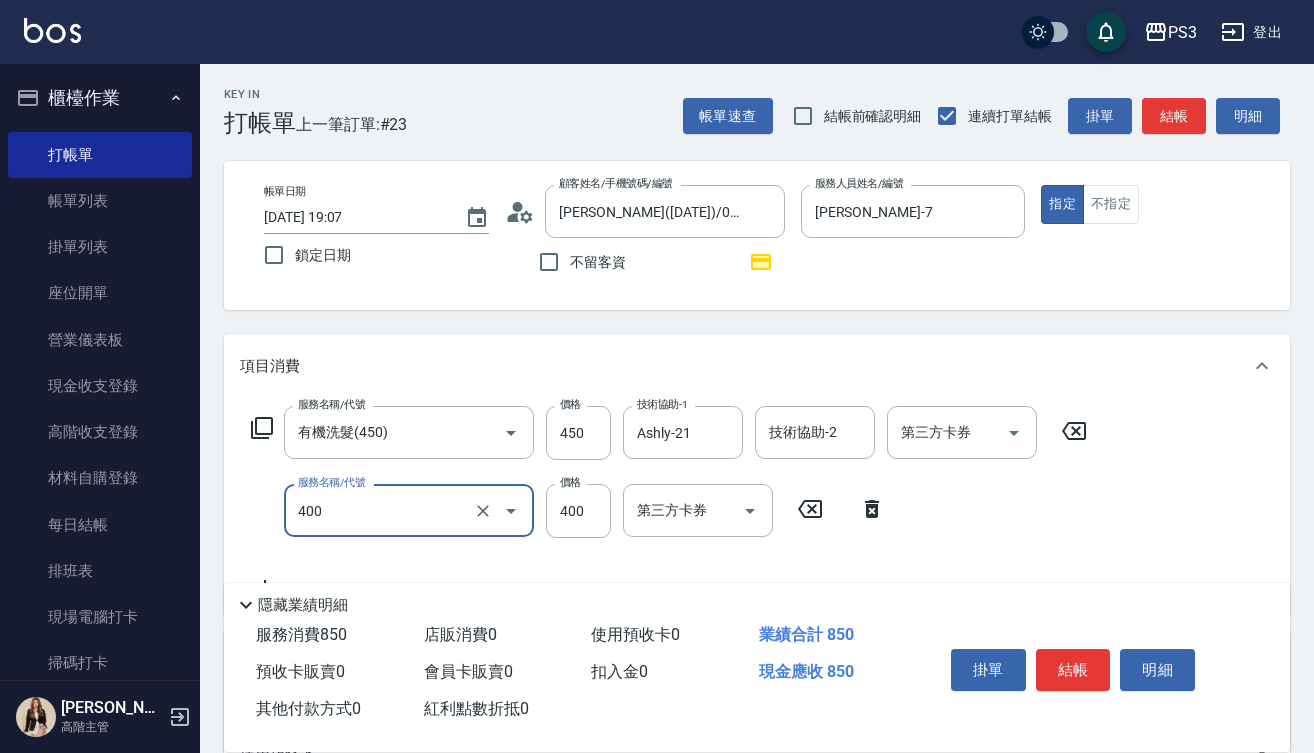 type on "剪(400)" 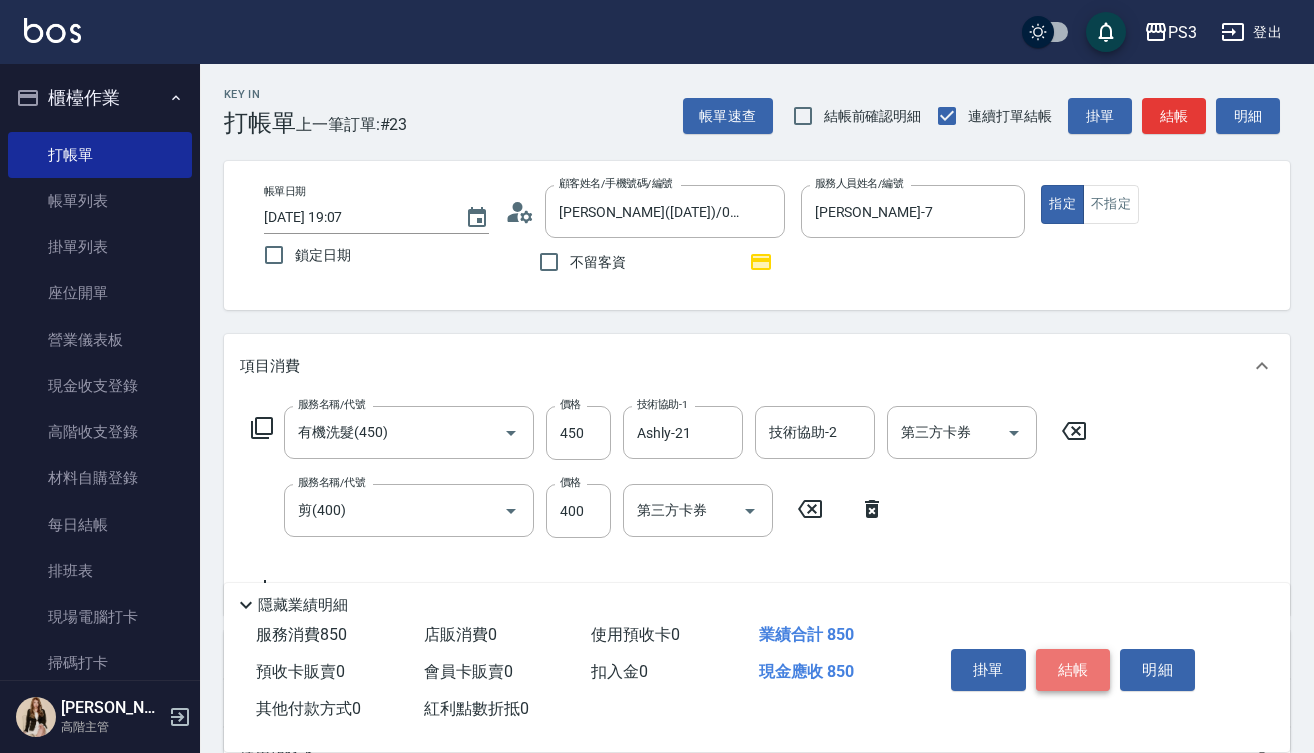 click on "結帳" at bounding box center (1073, 670) 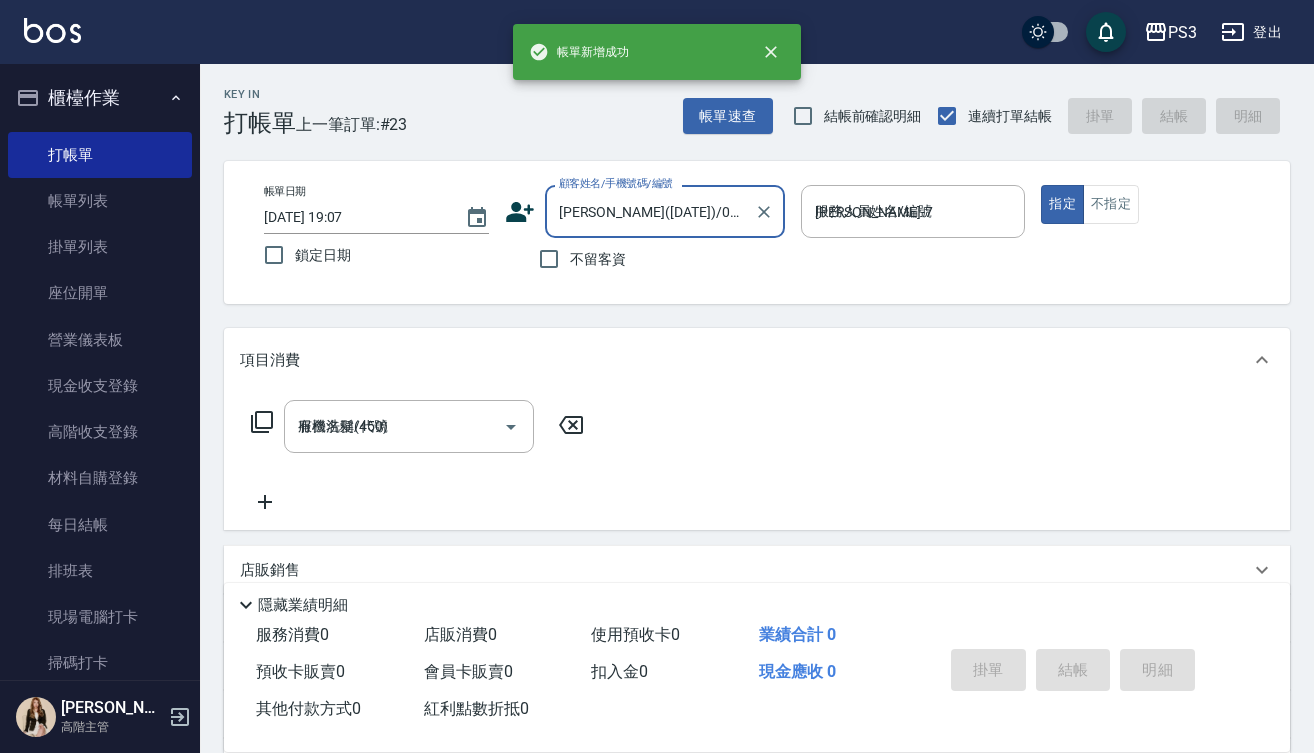 type on "2025/07/12 19:08" 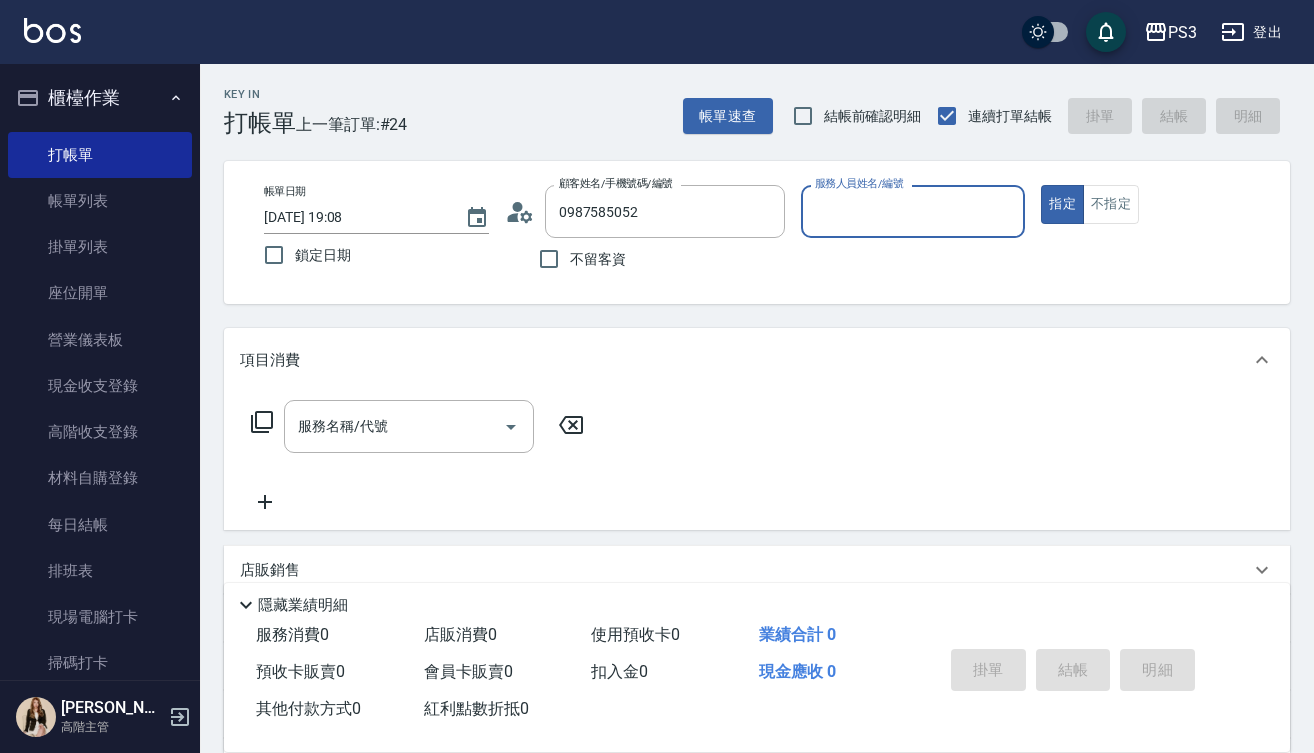 type on "鄭紹鏞(25/8/31)/0987585052/t82571" 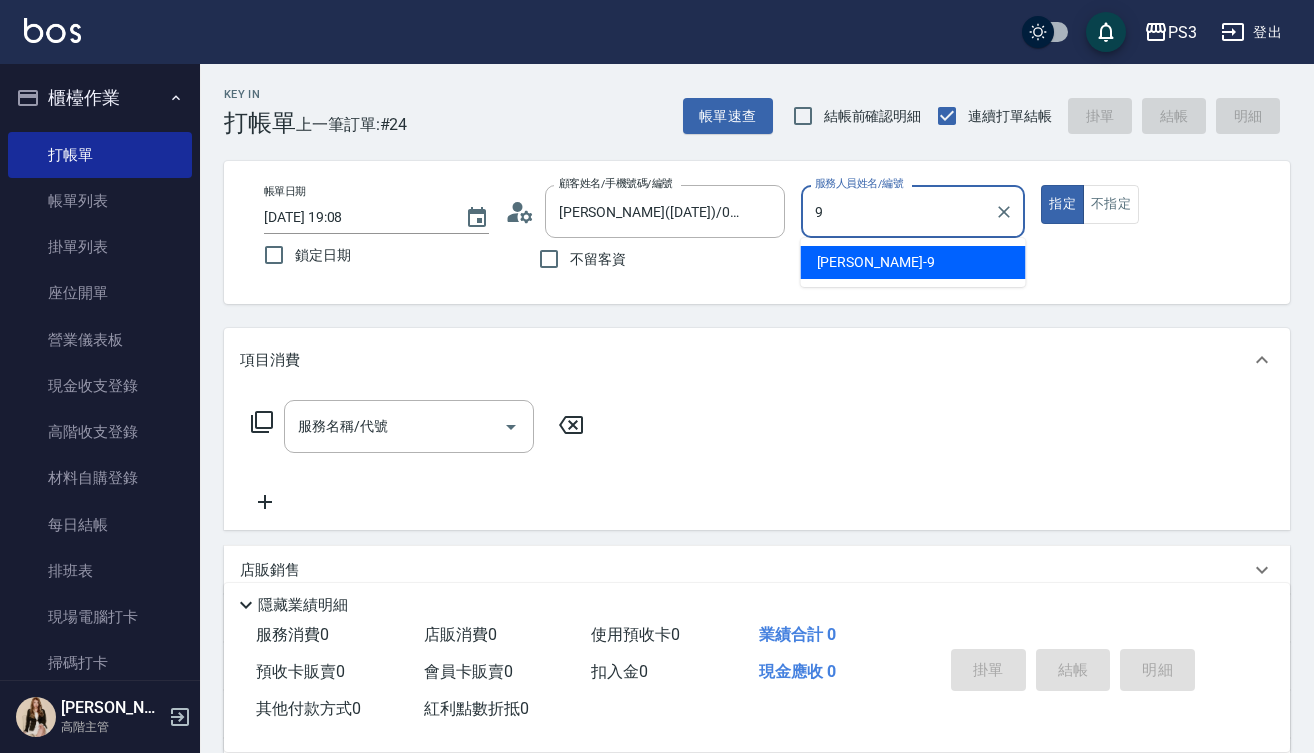 type on "尤信翰-9" 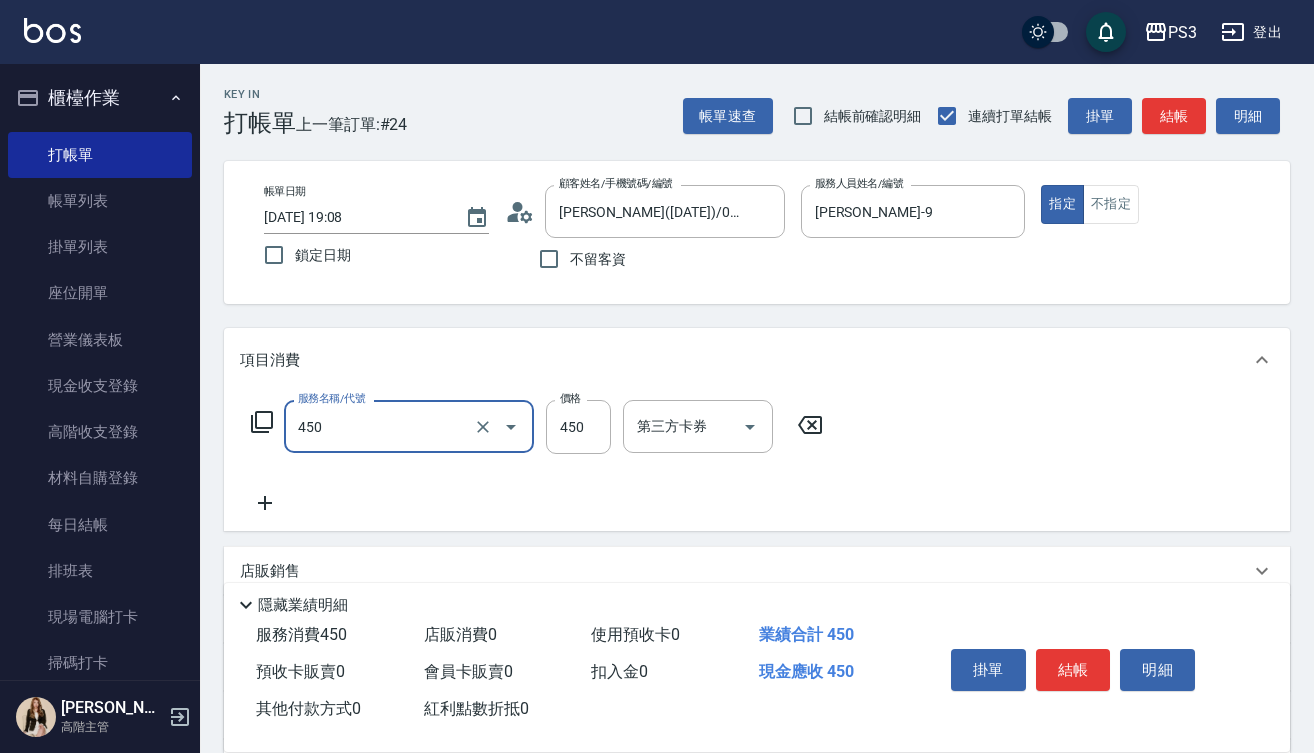 type on "有機洗髮(450)" 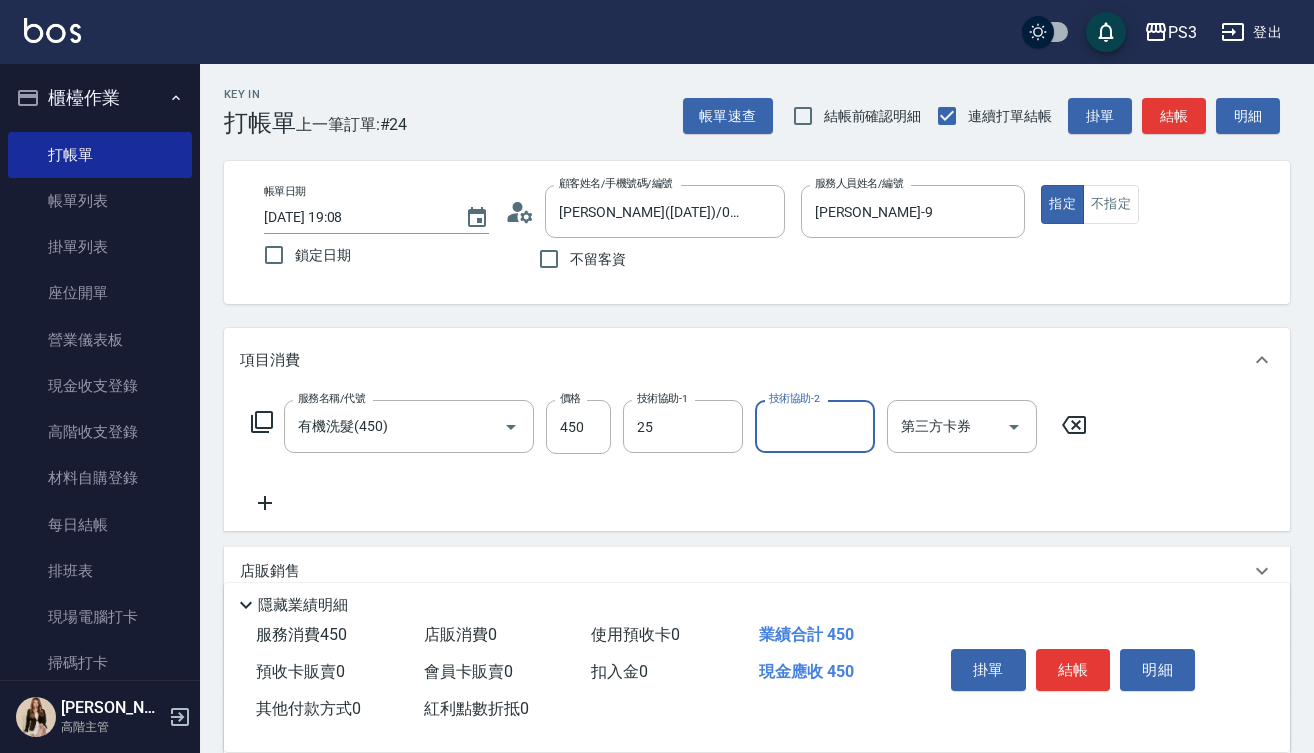 type on "Junson-25" 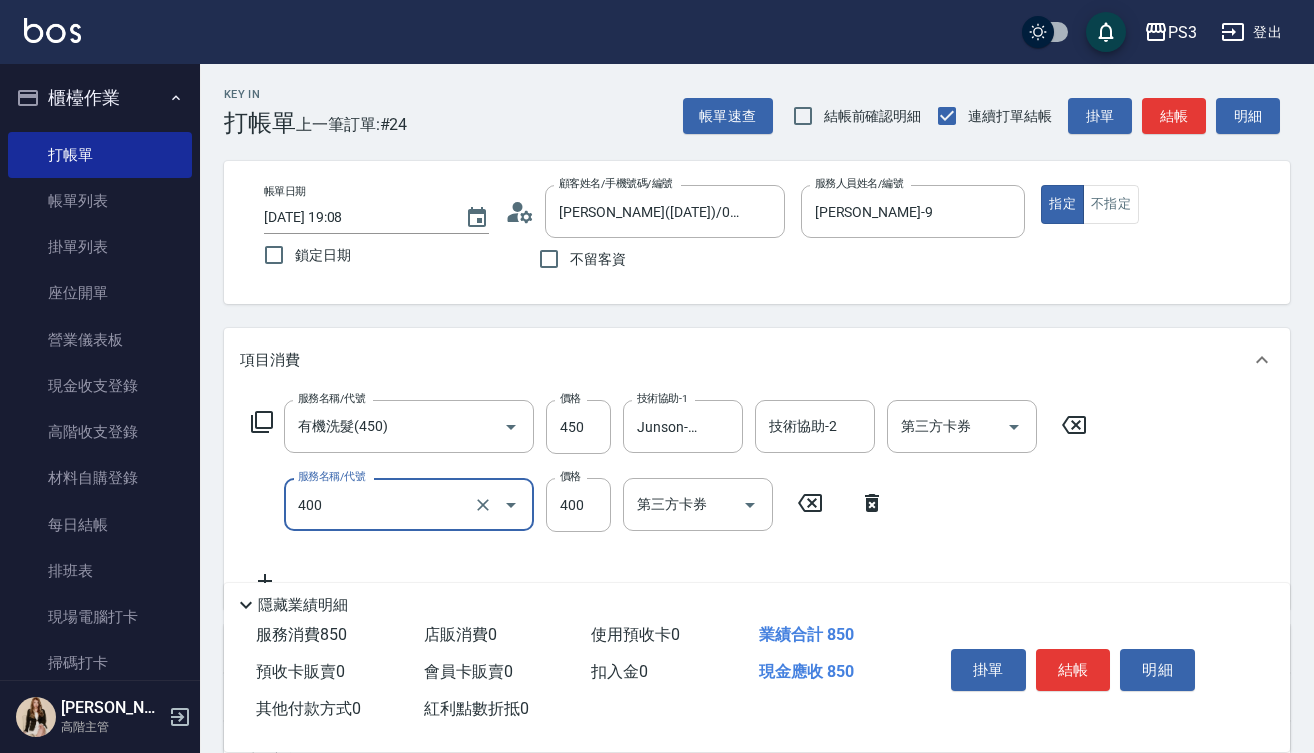 type on "剪(400)" 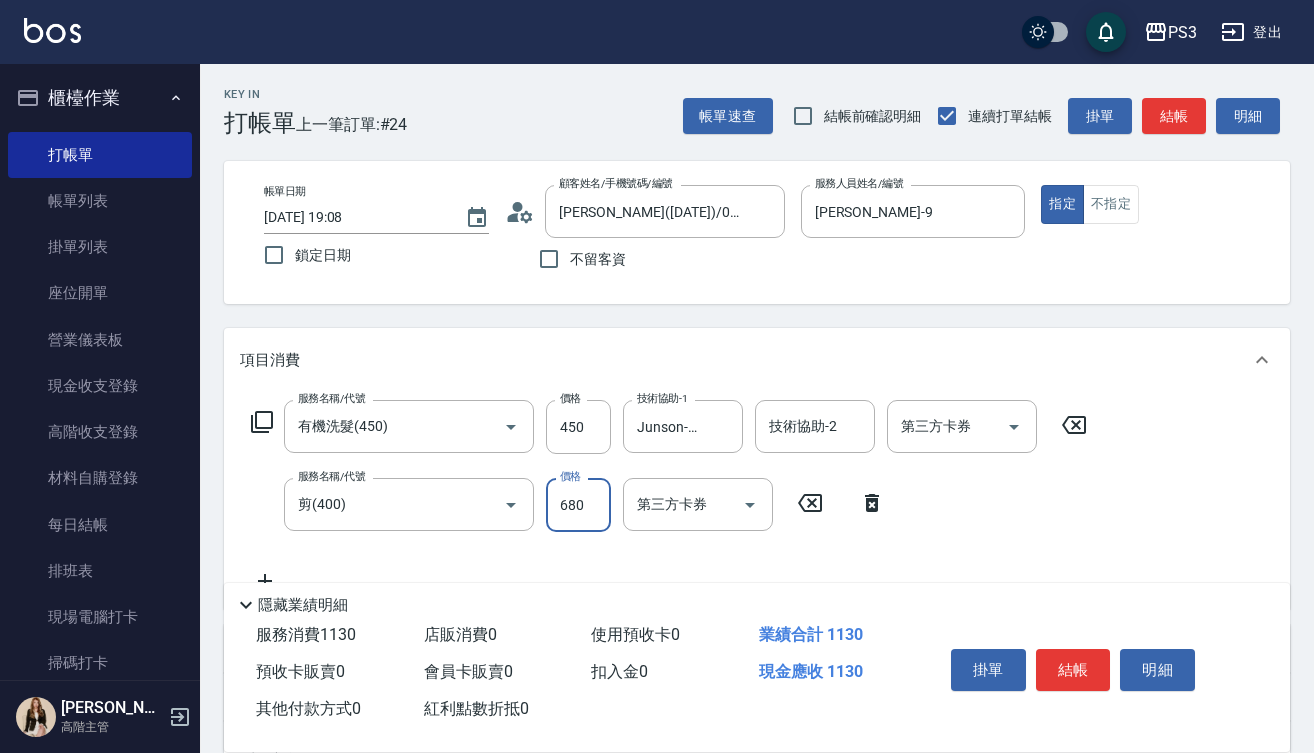 type on "680" 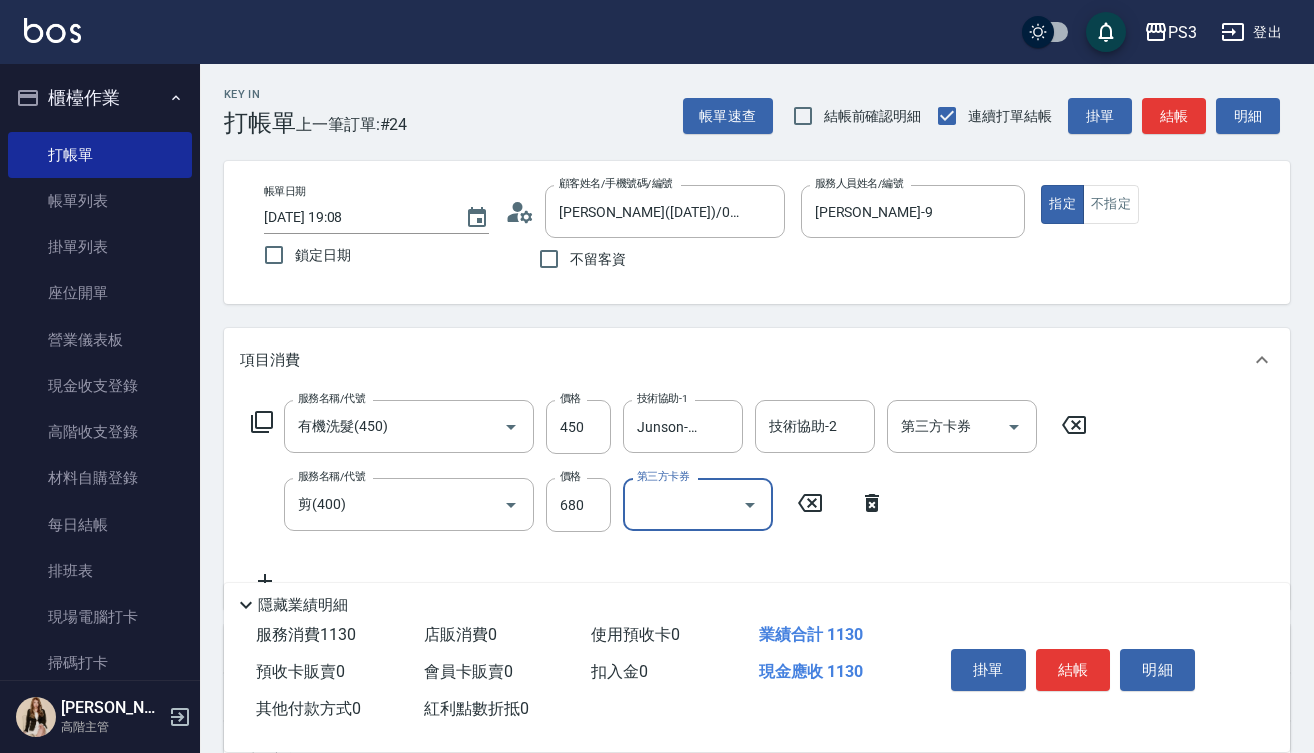 click on "結帳" at bounding box center (1073, 670) 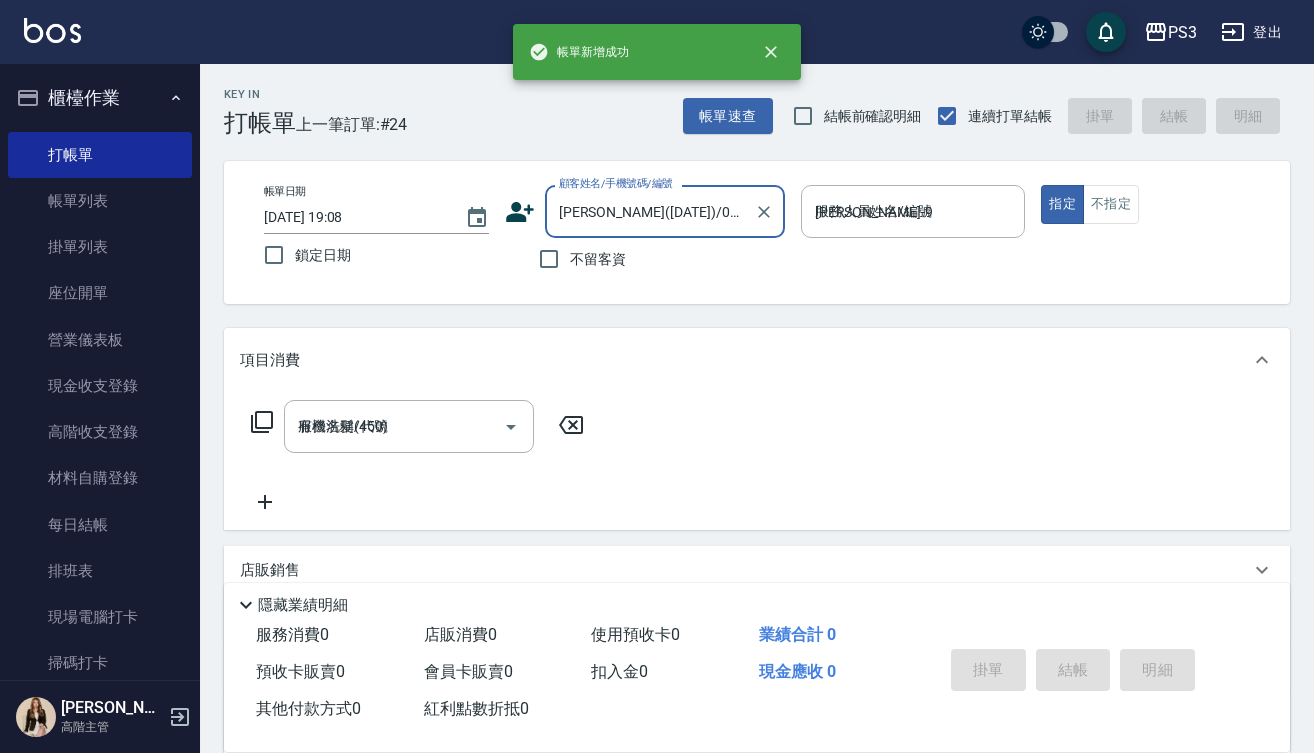 type 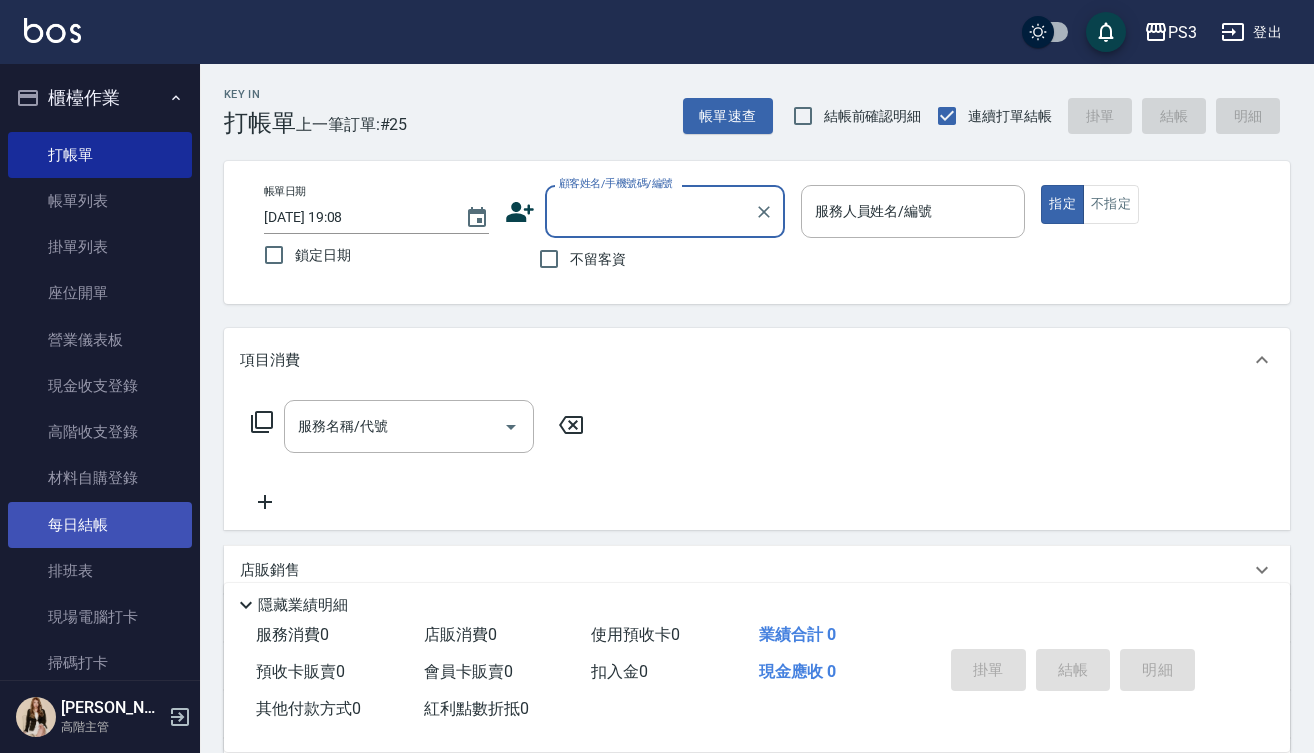 click on "每日結帳" at bounding box center (100, 525) 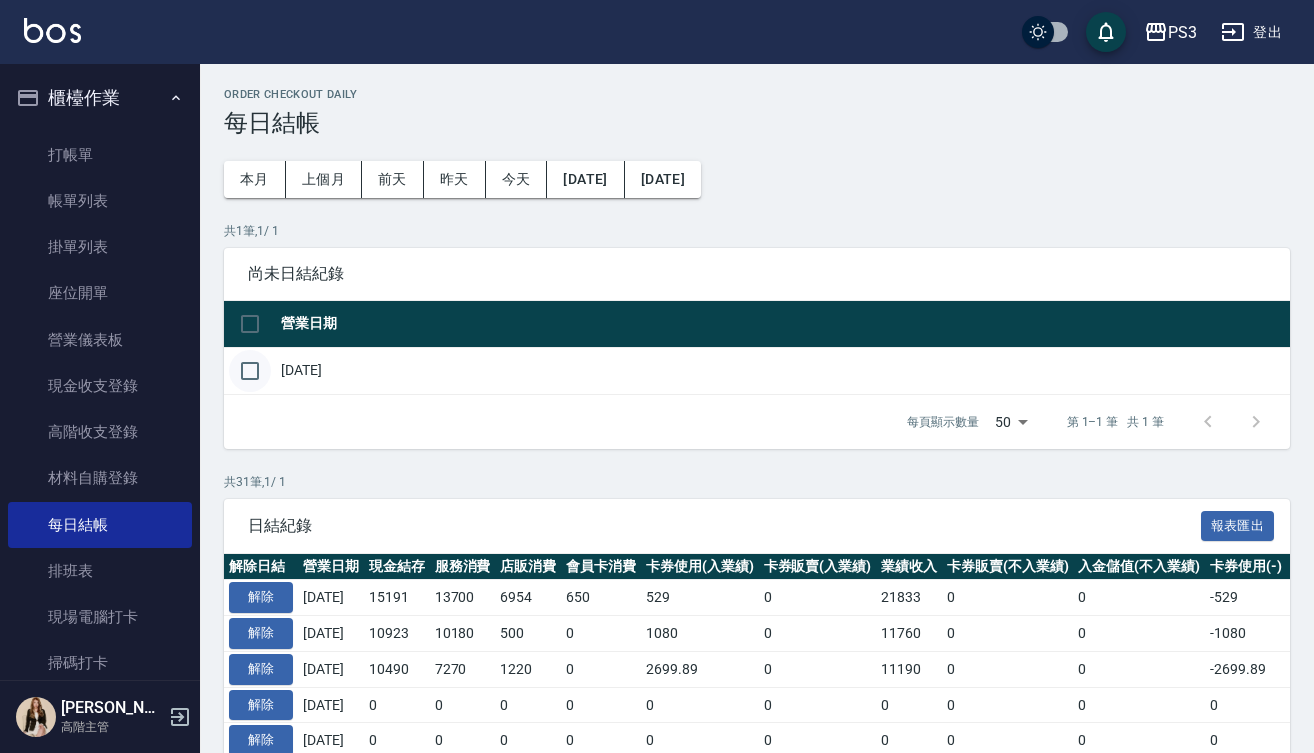 click at bounding box center (250, 371) 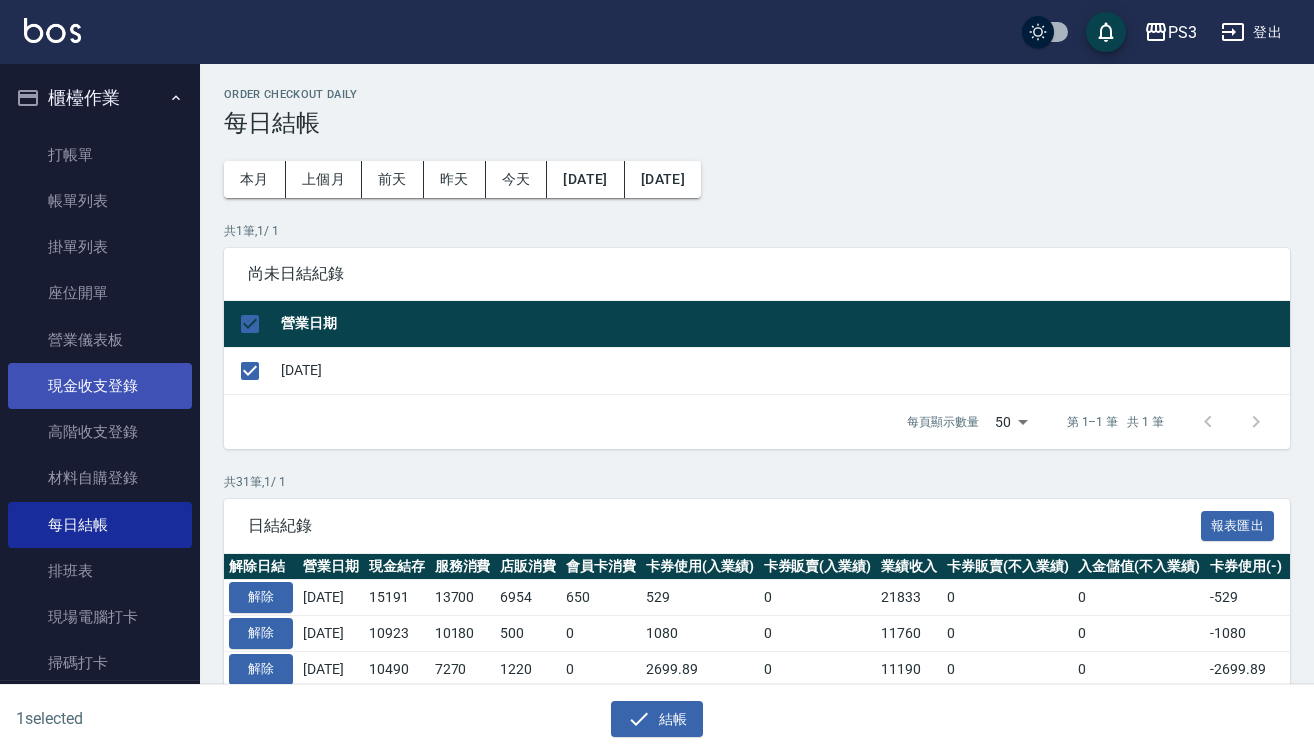 click on "現金收支登錄" at bounding box center [100, 386] 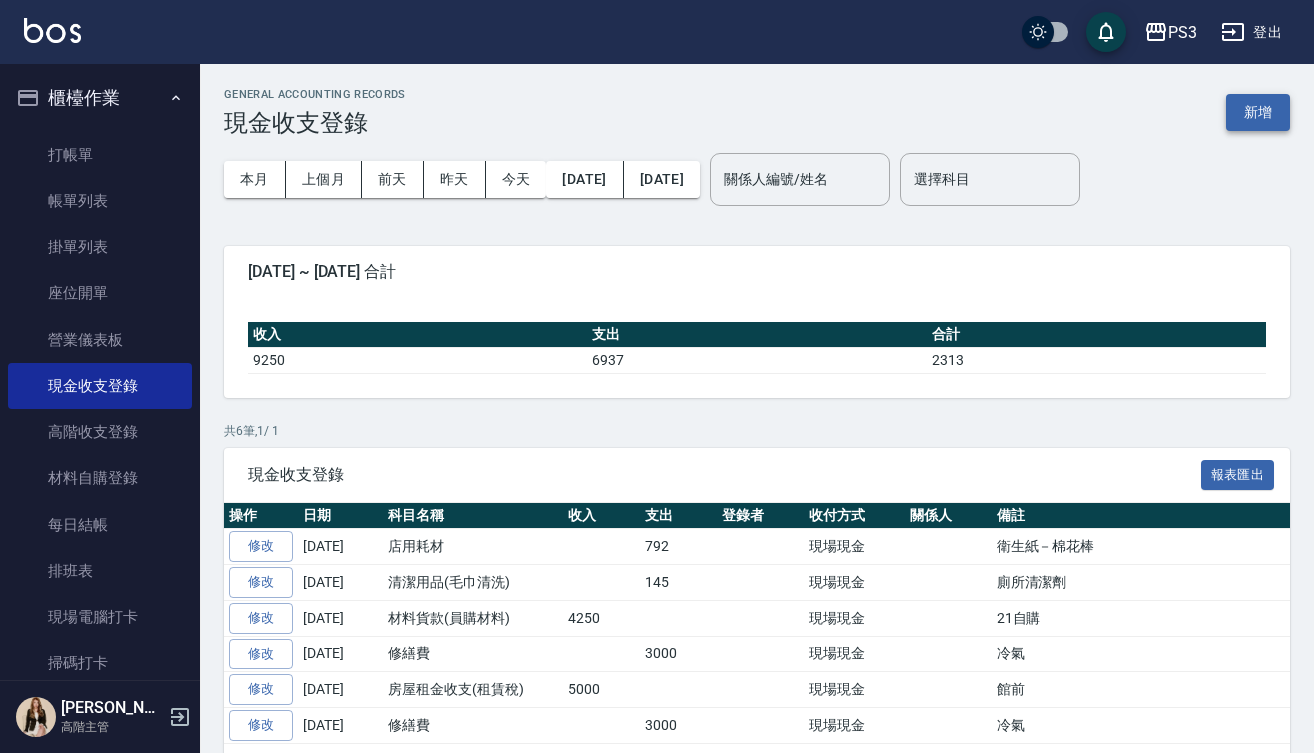 click on "新增" at bounding box center [1258, 112] 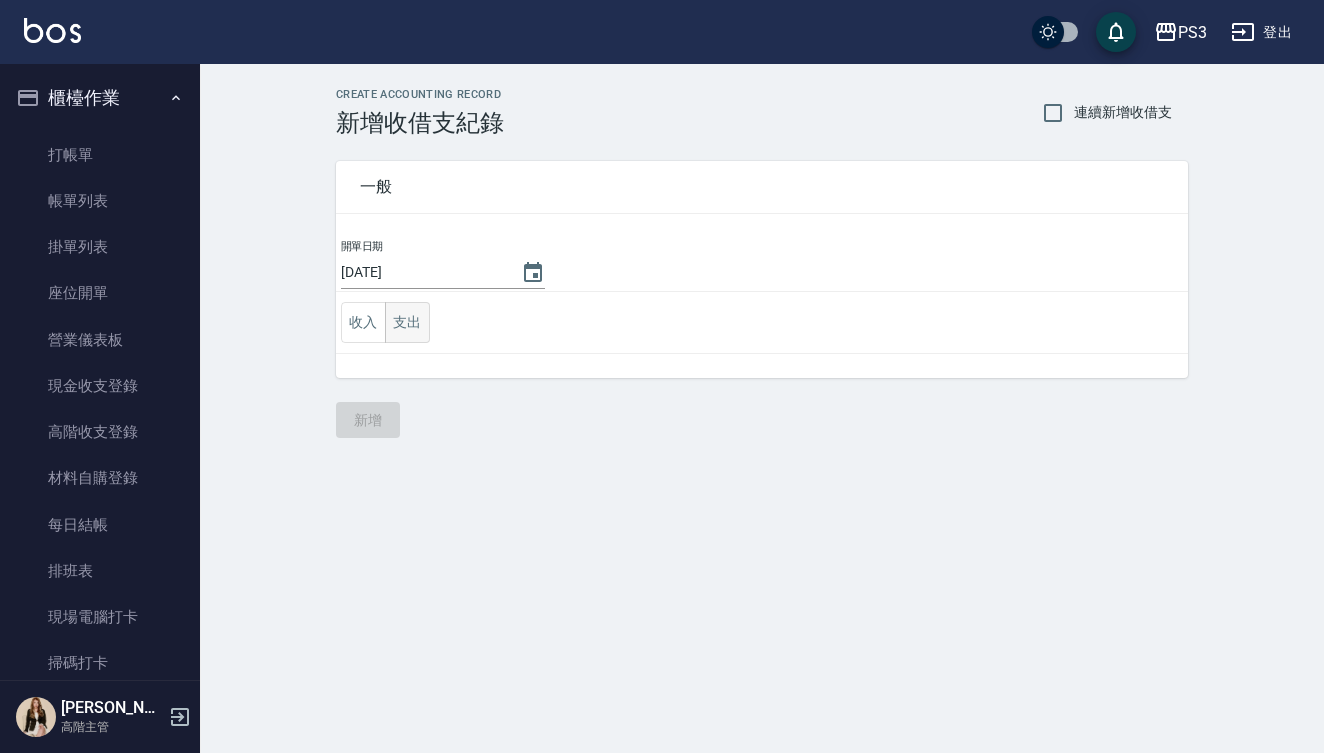 click on "支出" at bounding box center (407, 322) 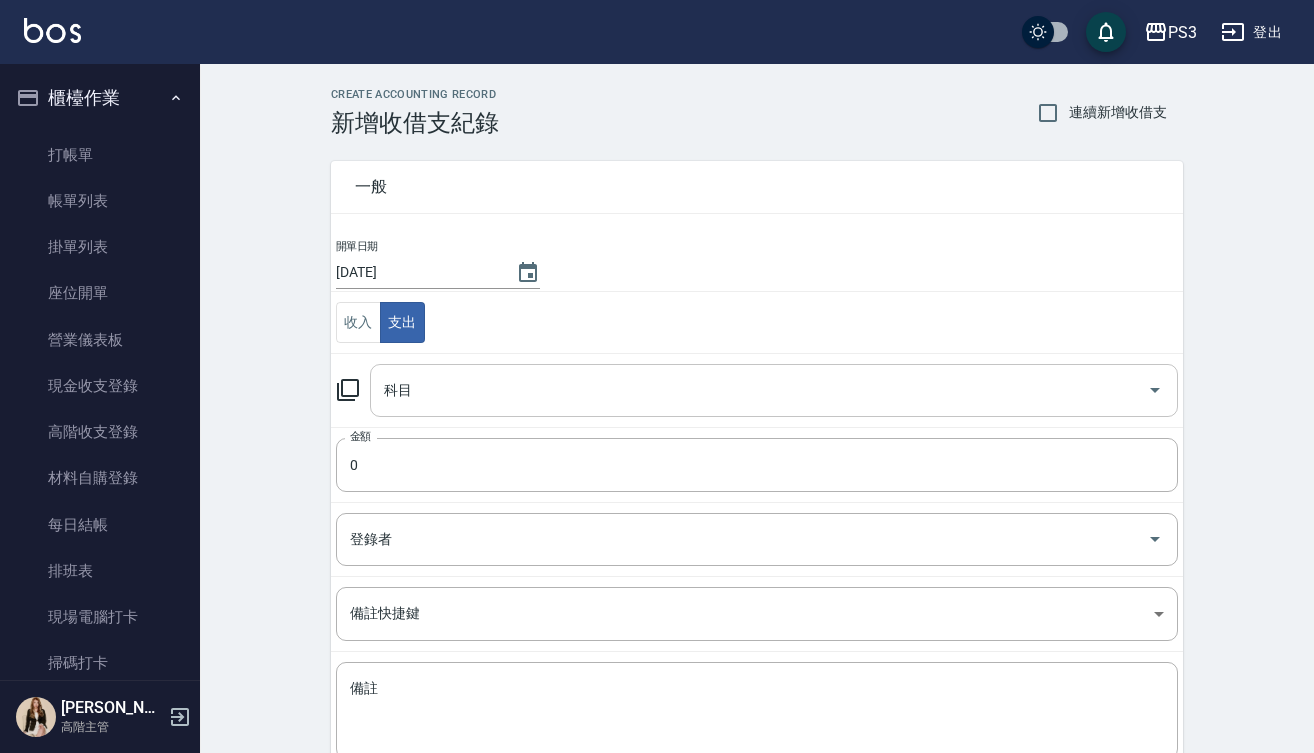 click on "科目" at bounding box center (759, 390) 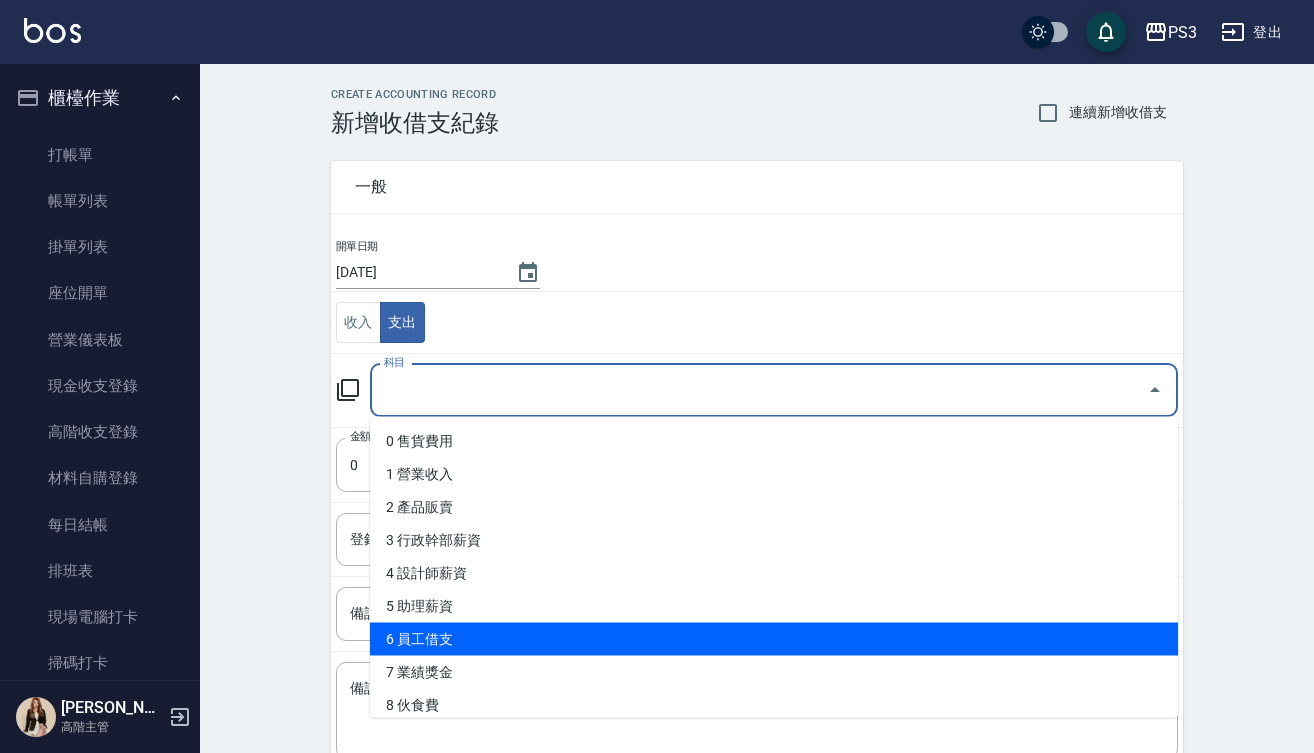 click on "6 員工借支" at bounding box center [774, 639] 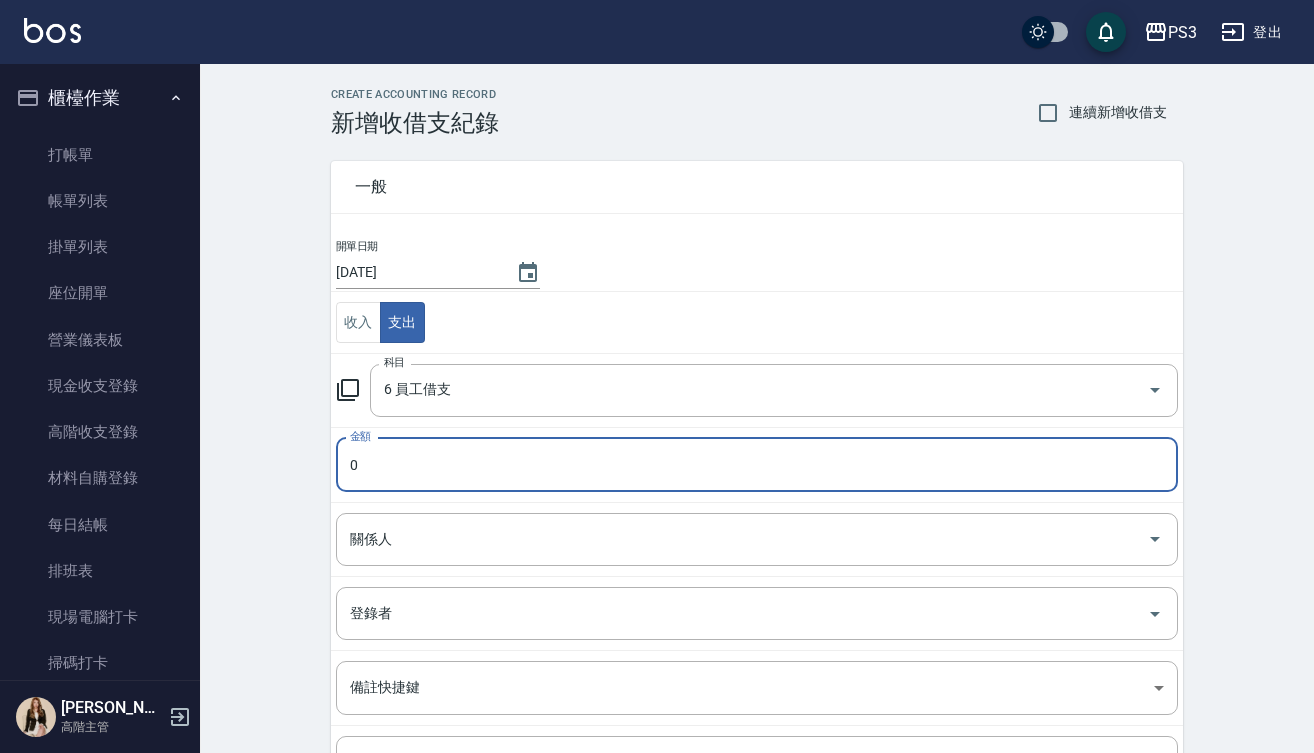 type on "6 員工借支" 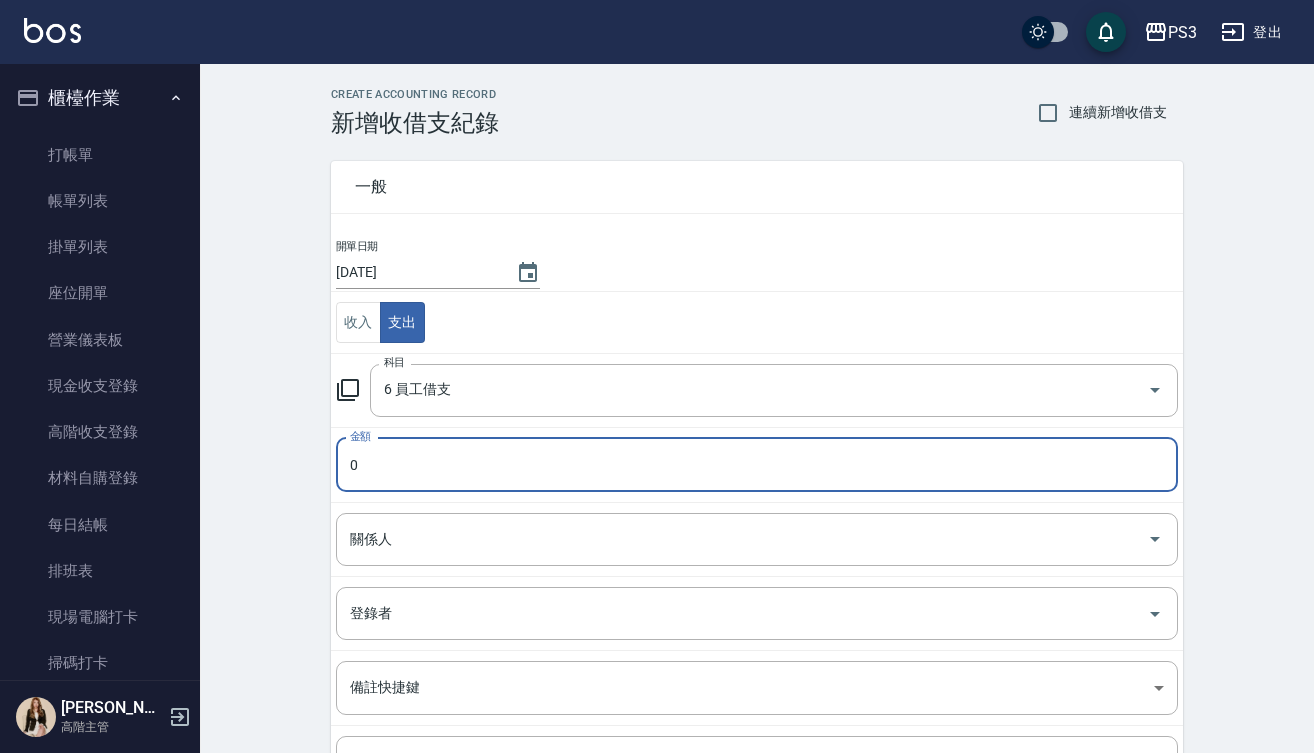 click on "0" at bounding box center (757, 465) 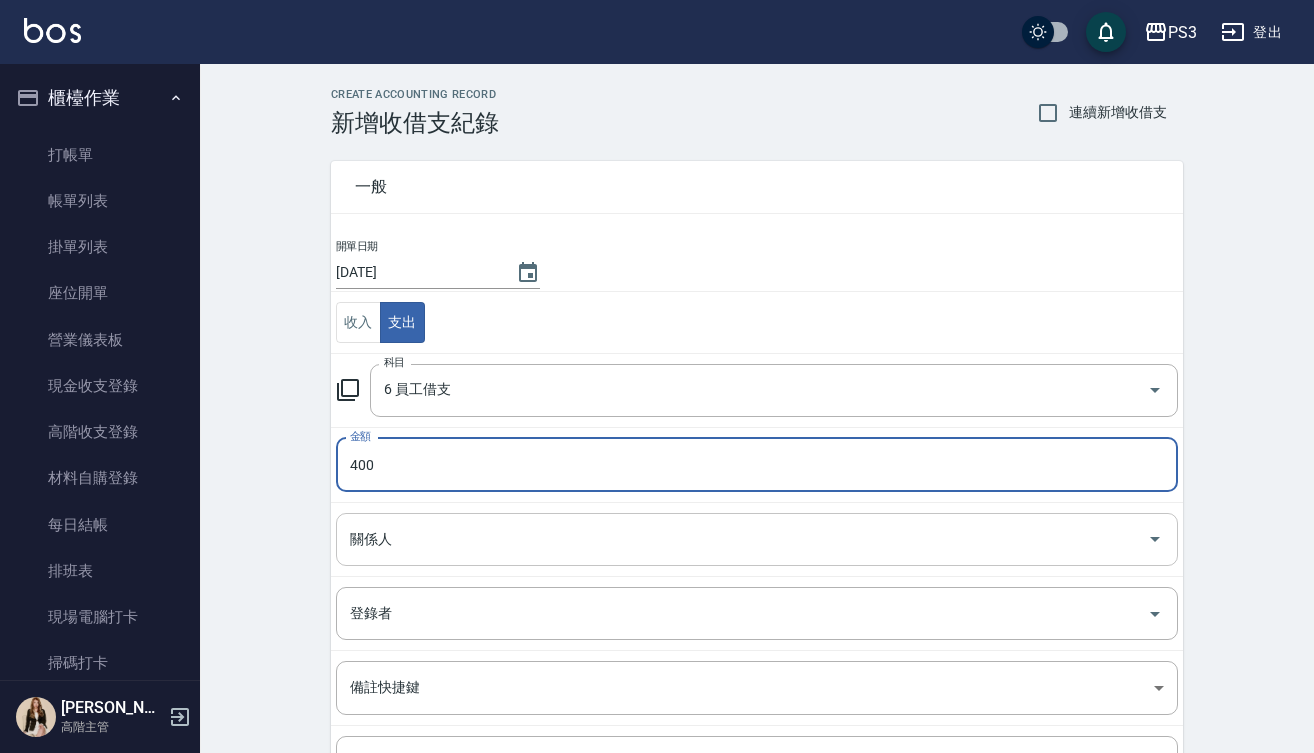 type on "400" 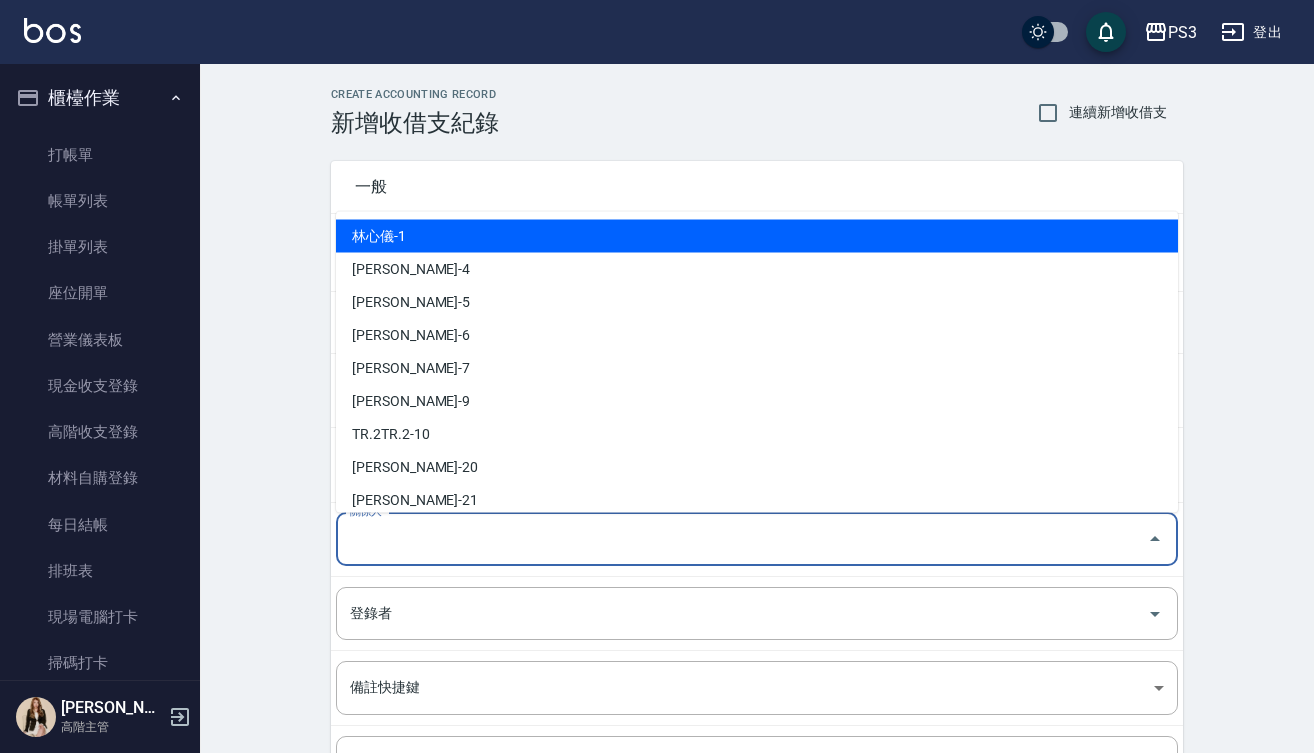 click on "關係人" at bounding box center (742, 539) 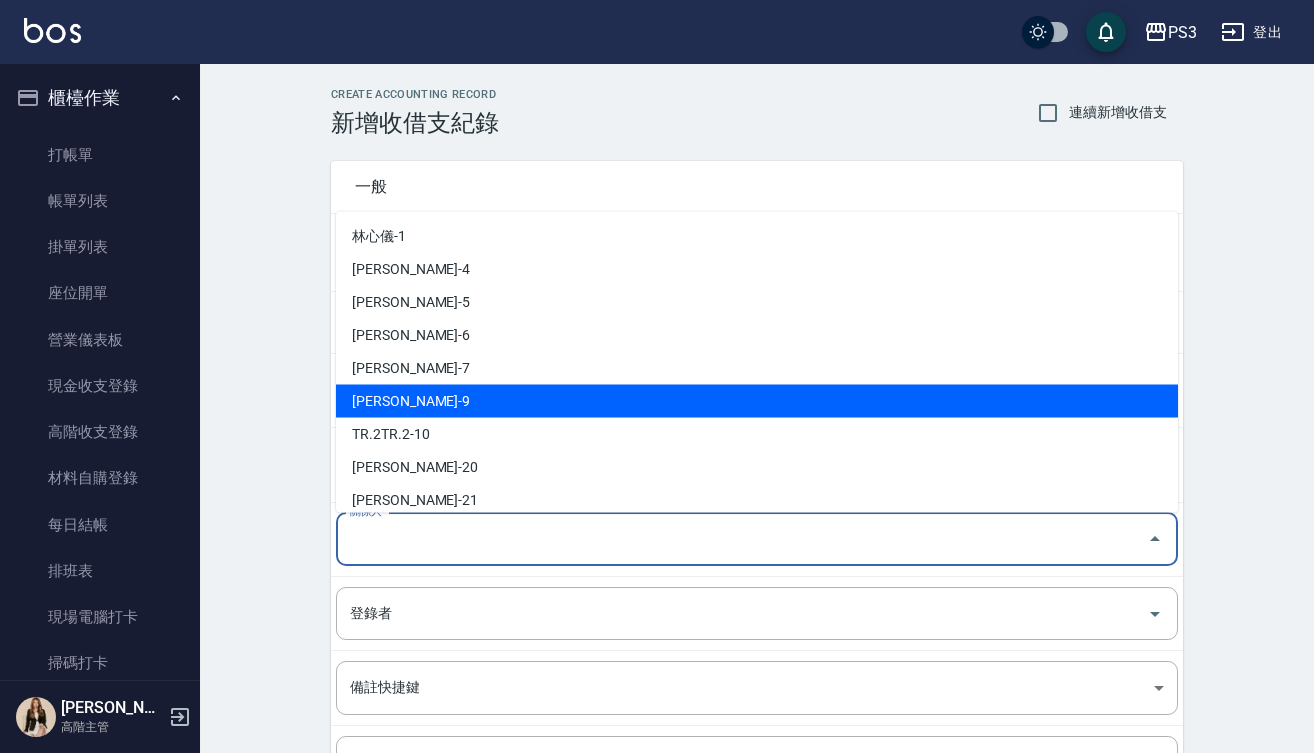 click on "尤信翰-9" at bounding box center [757, 400] 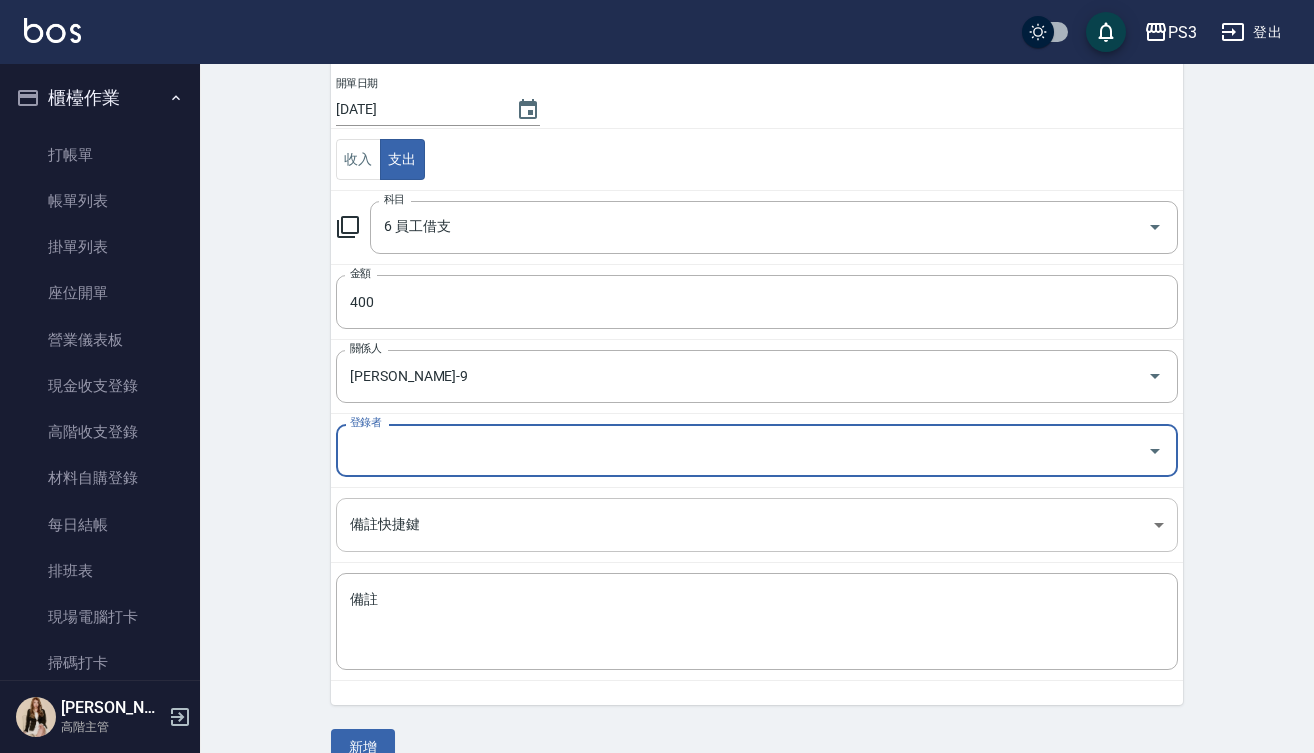 scroll, scrollTop: 168, scrollLeft: 0, axis: vertical 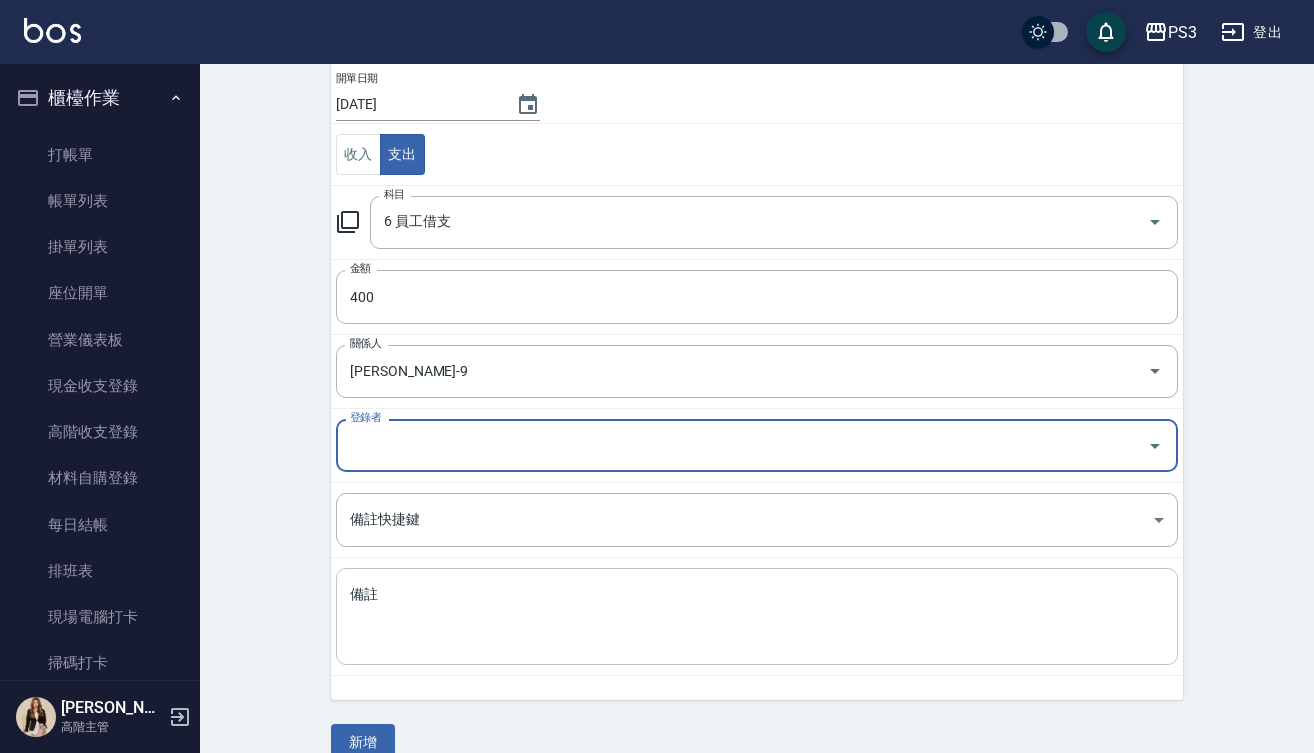 click on "備註" at bounding box center [757, 617] 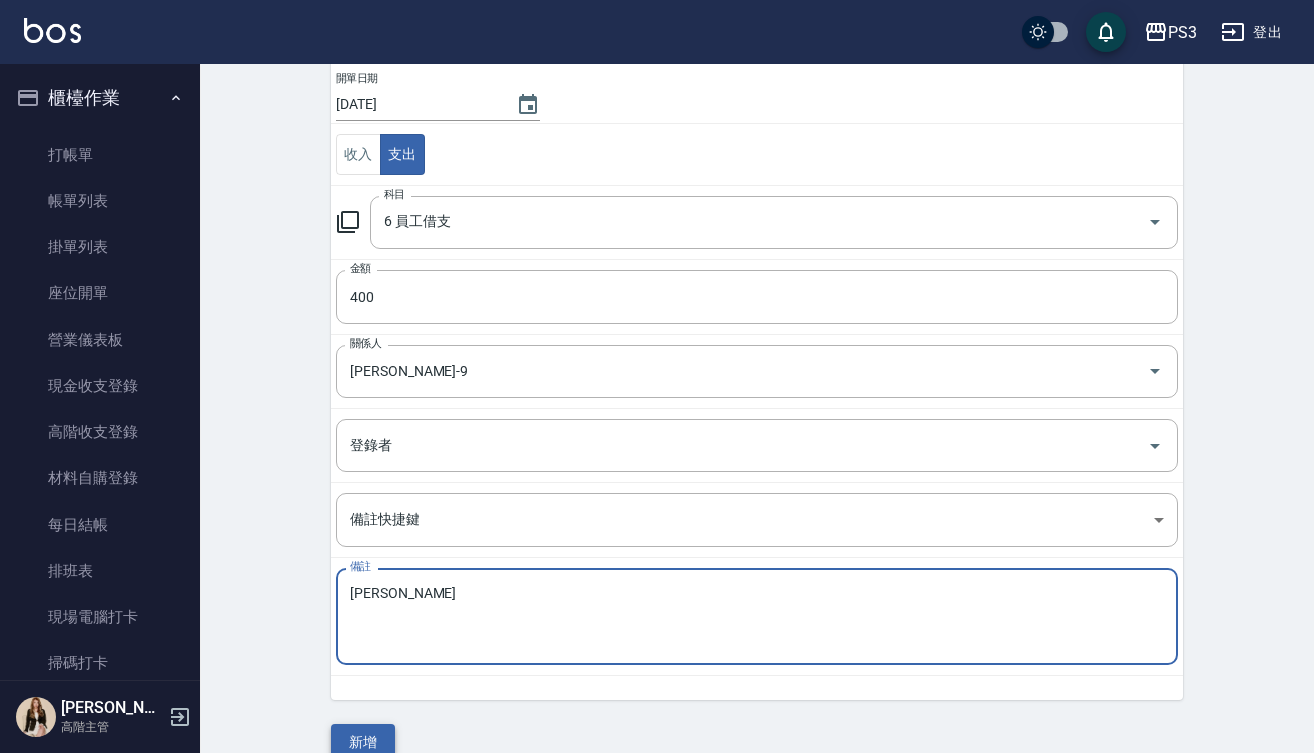 type on "慈濟" 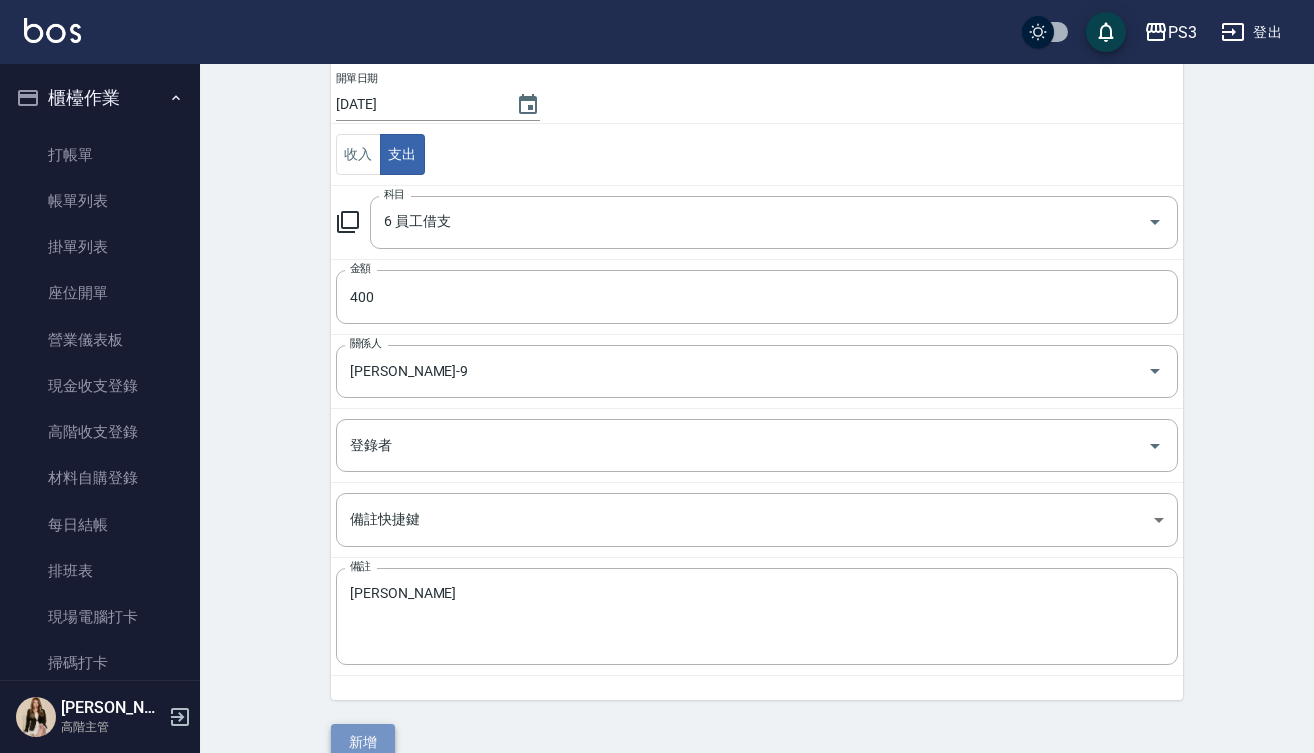 click on "新增" at bounding box center (363, 742) 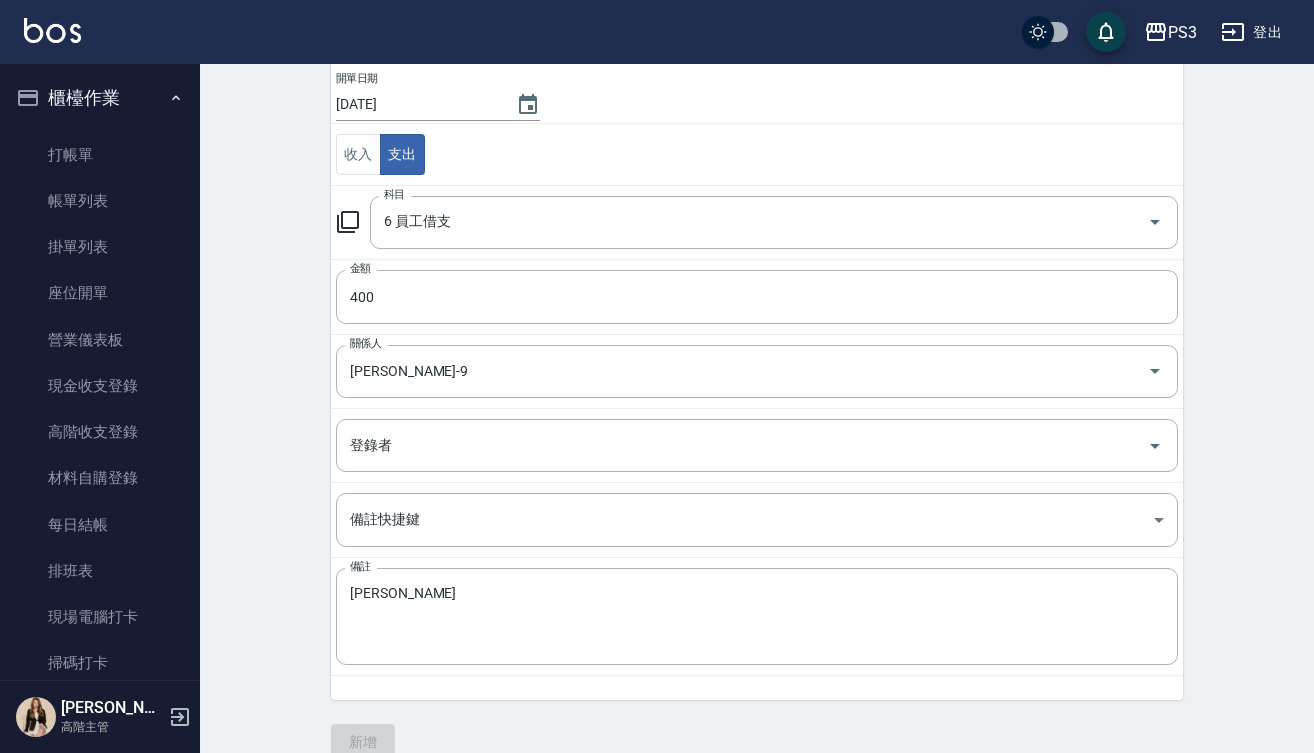 scroll, scrollTop: 0, scrollLeft: 0, axis: both 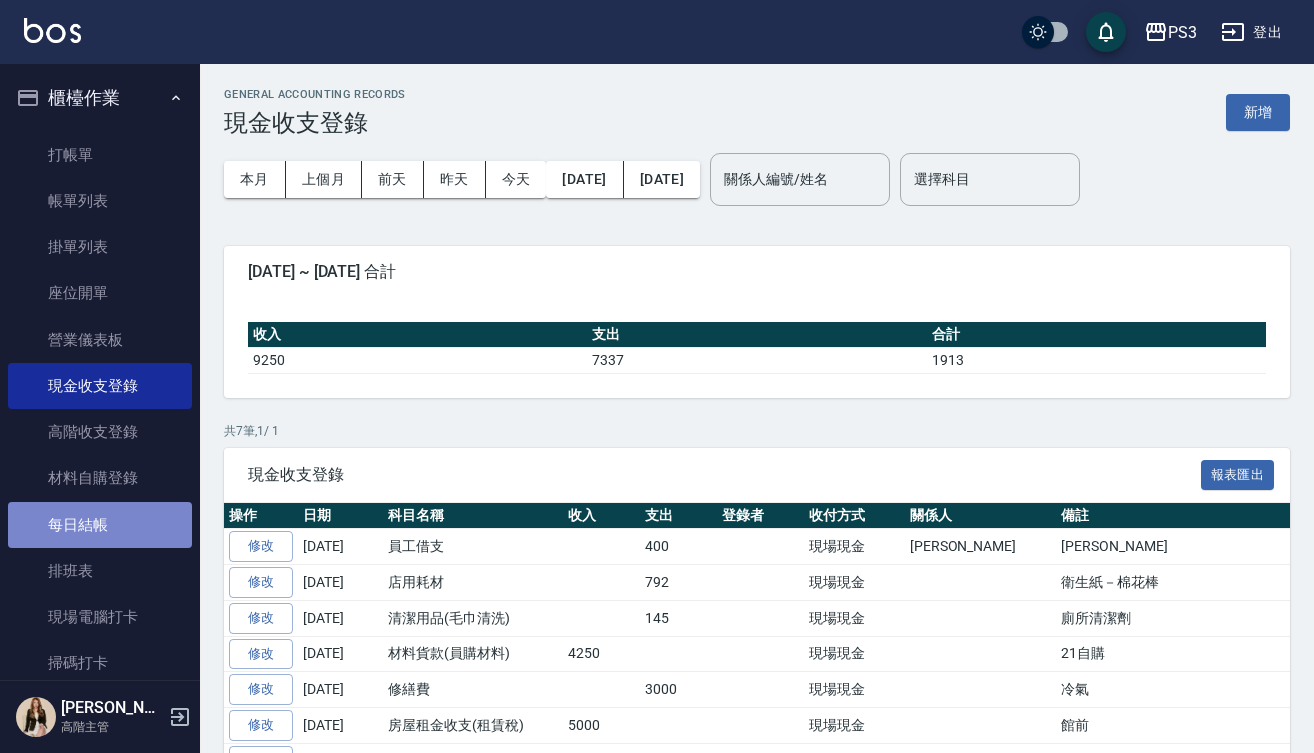 click on "每日結帳" at bounding box center [100, 525] 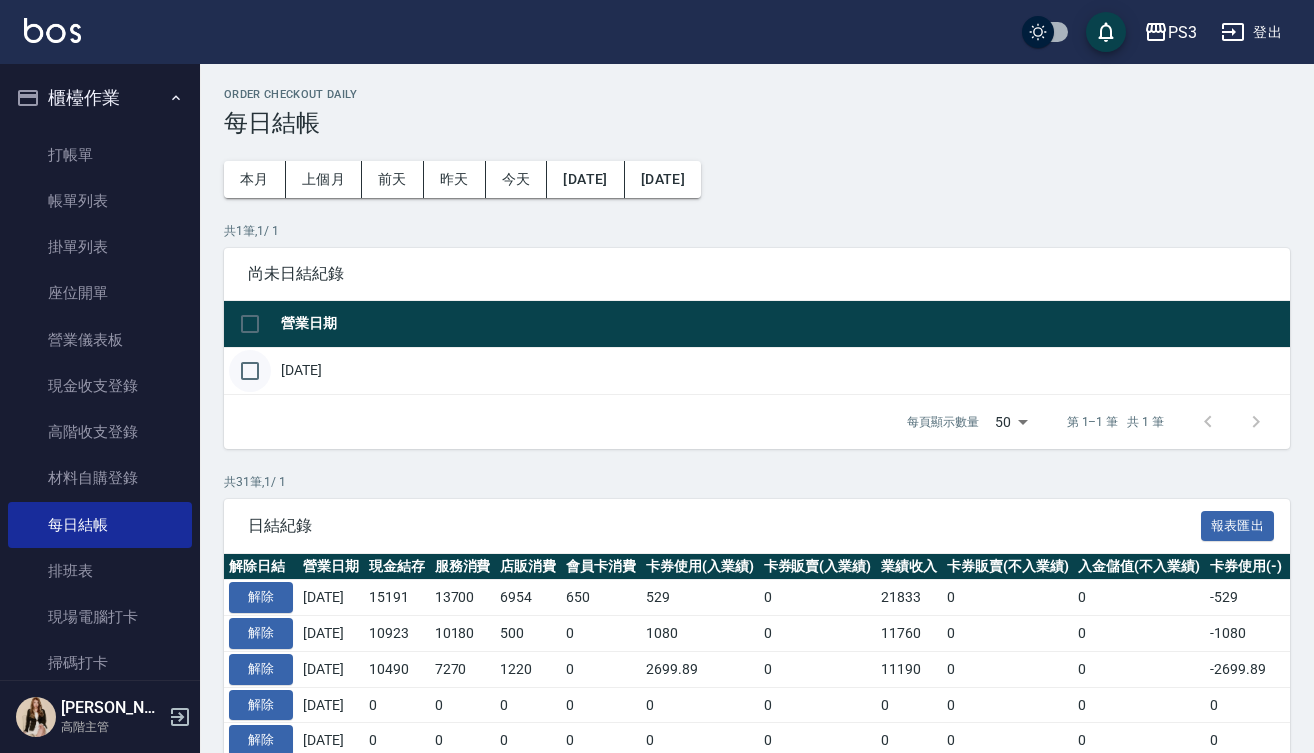 click at bounding box center (250, 371) 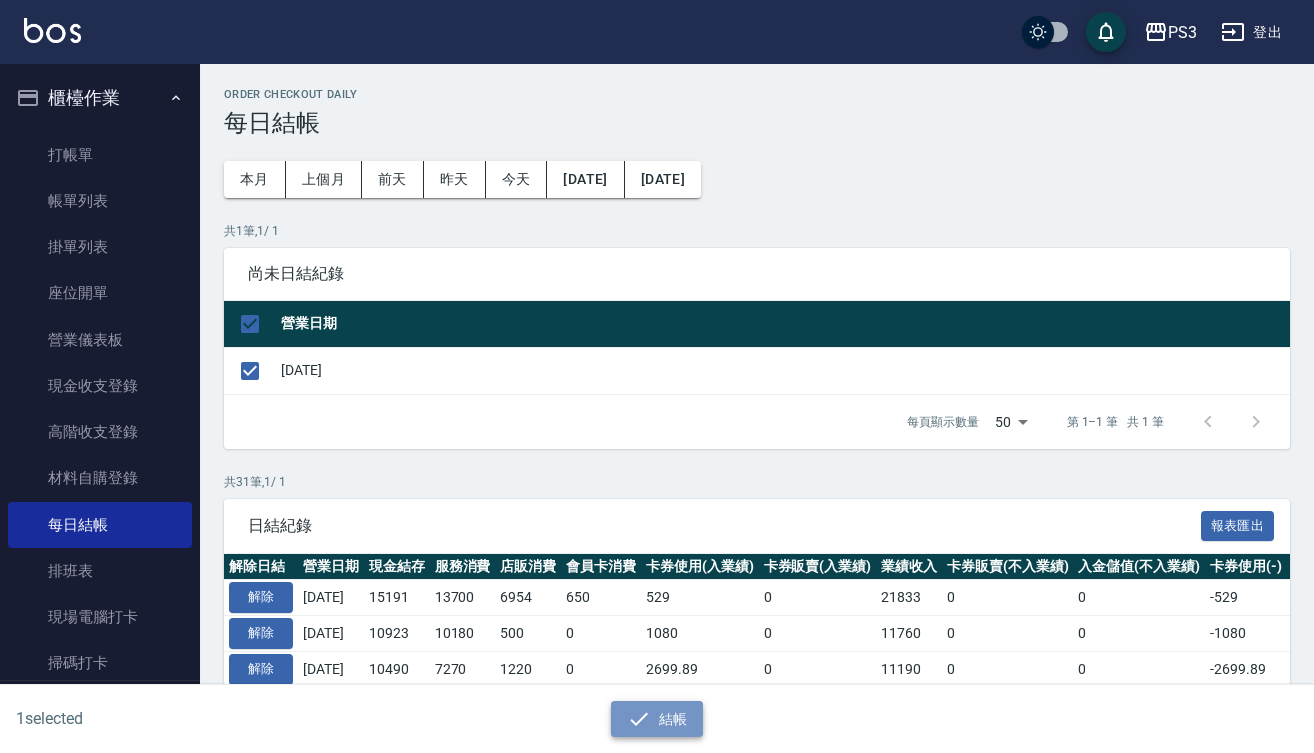 click on "結帳" at bounding box center [657, 719] 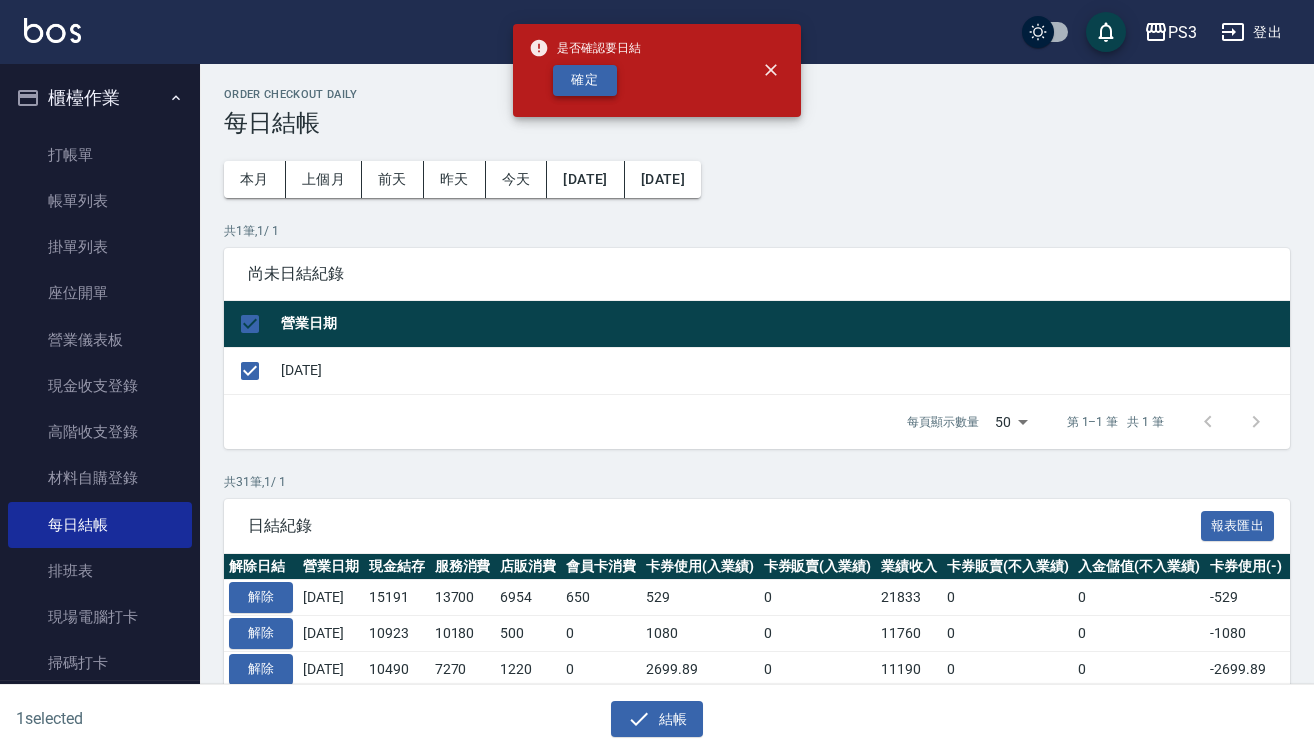 click on "確定" at bounding box center (585, 80) 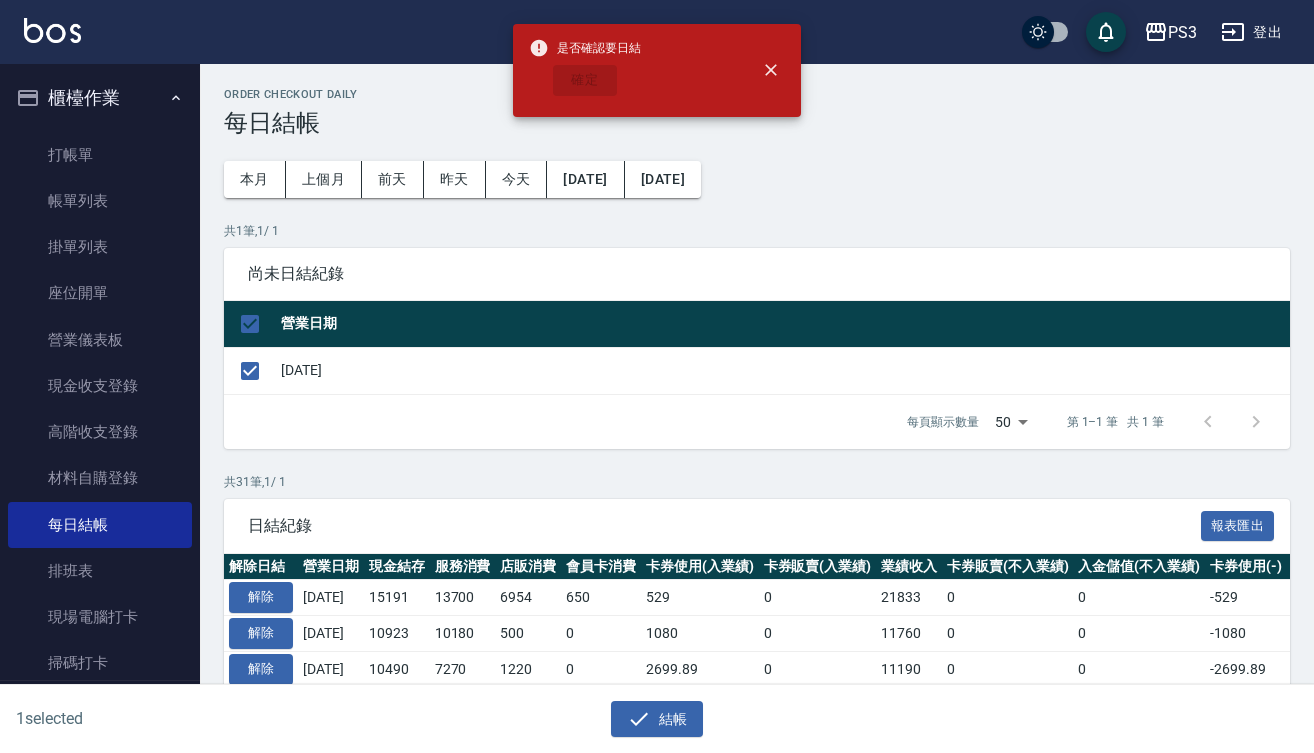 checkbox on "false" 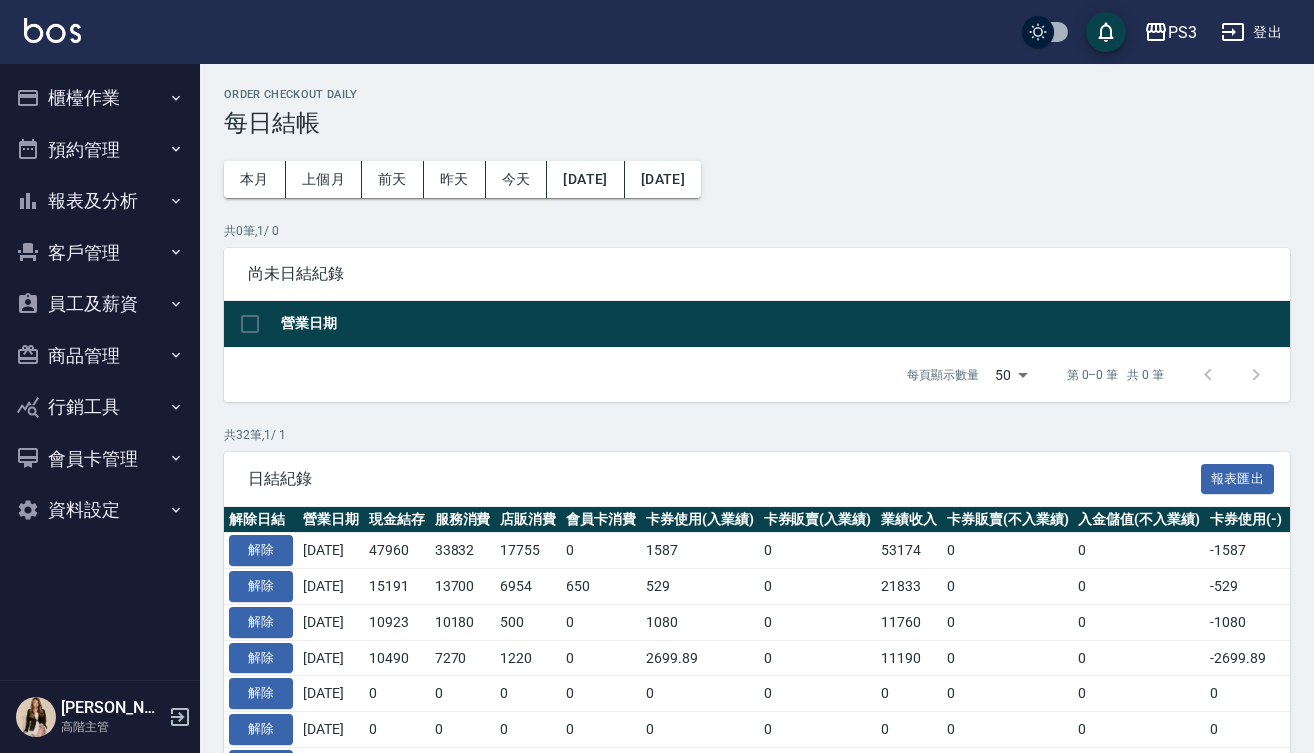 scroll, scrollTop: 0, scrollLeft: 0, axis: both 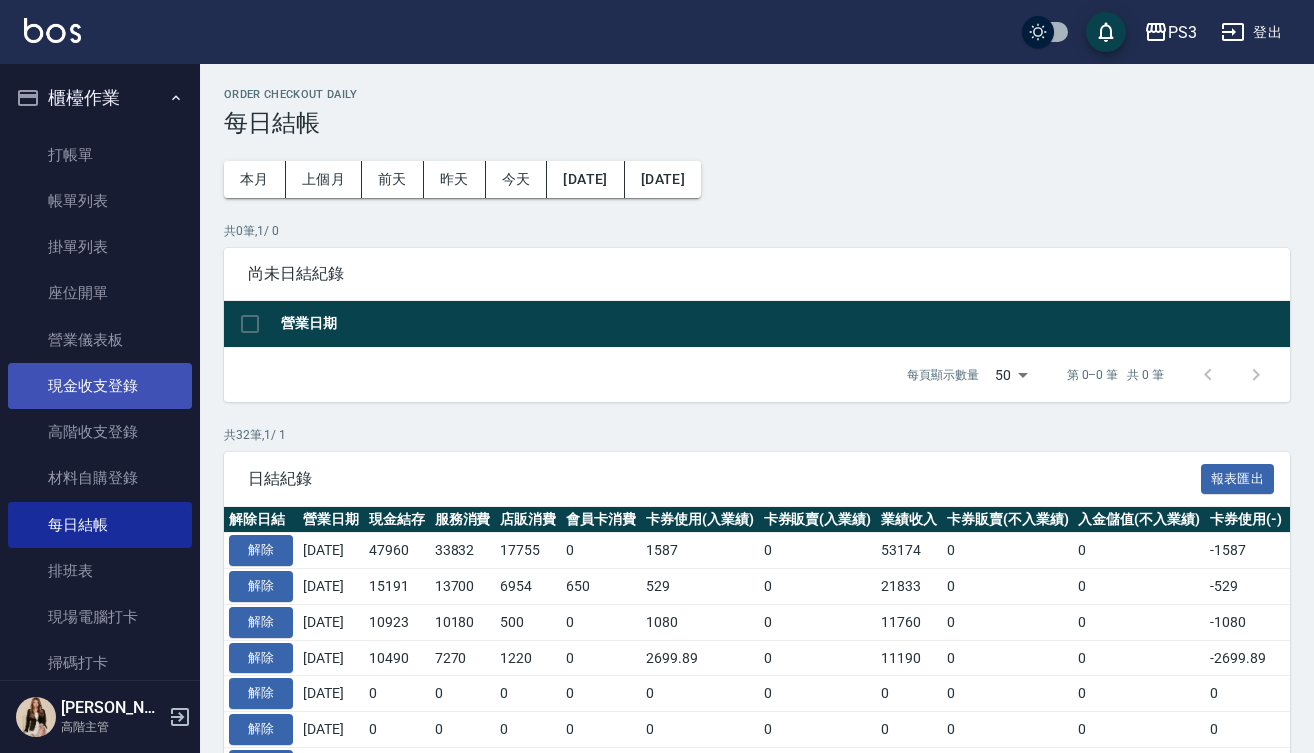 click on "現金收支登錄" at bounding box center [100, 386] 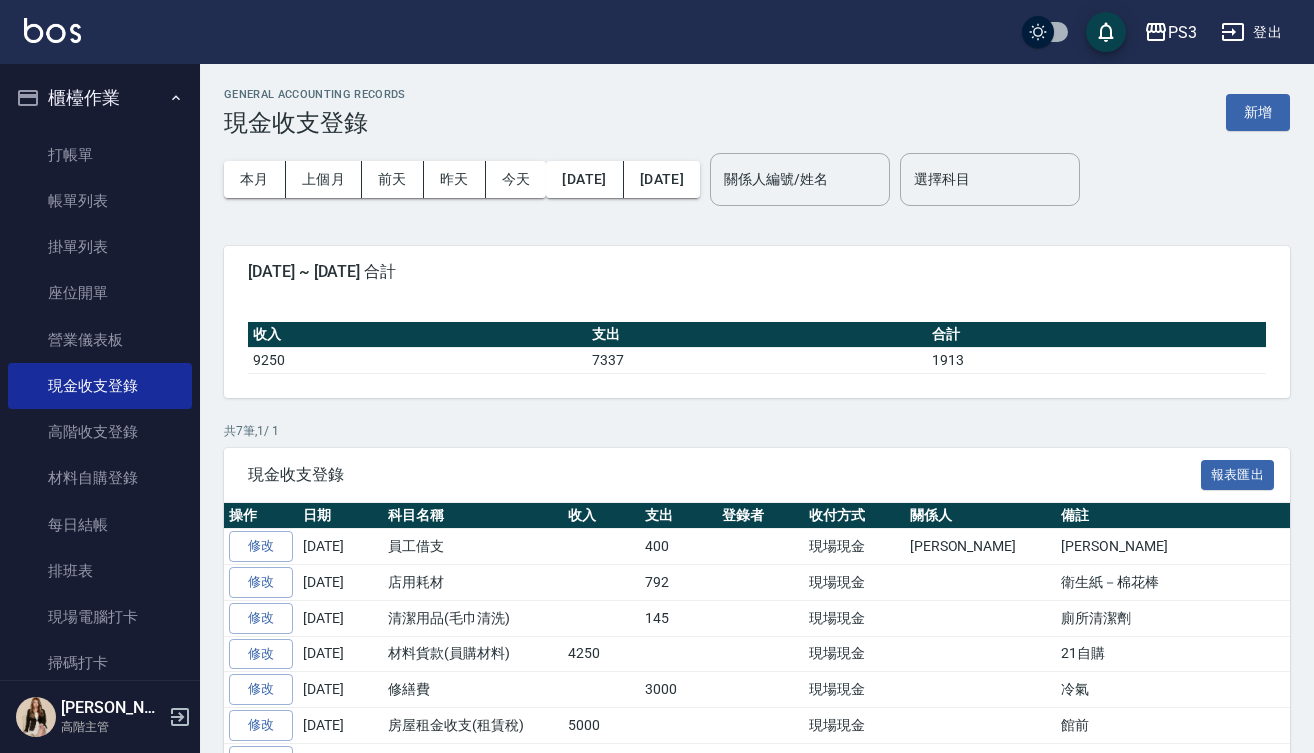 scroll, scrollTop: 0, scrollLeft: 0, axis: both 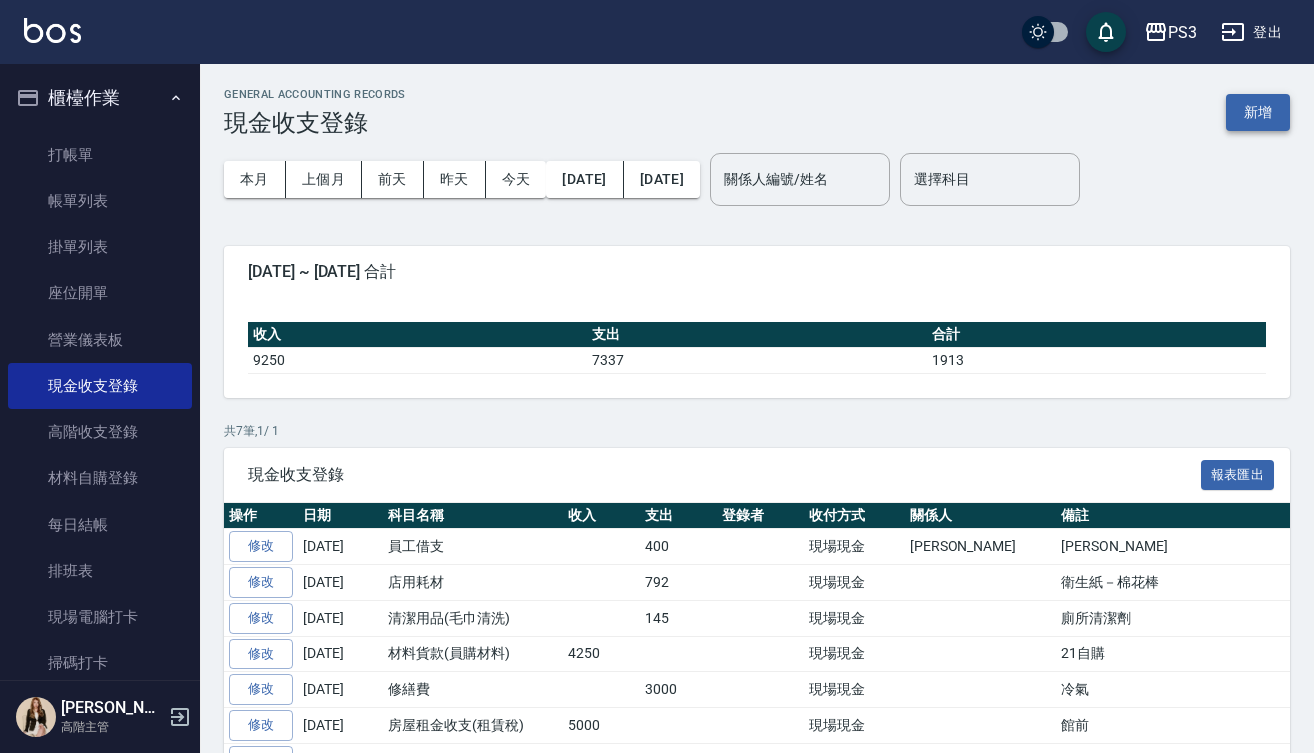 click on "新增" at bounding box center [1258, 112] 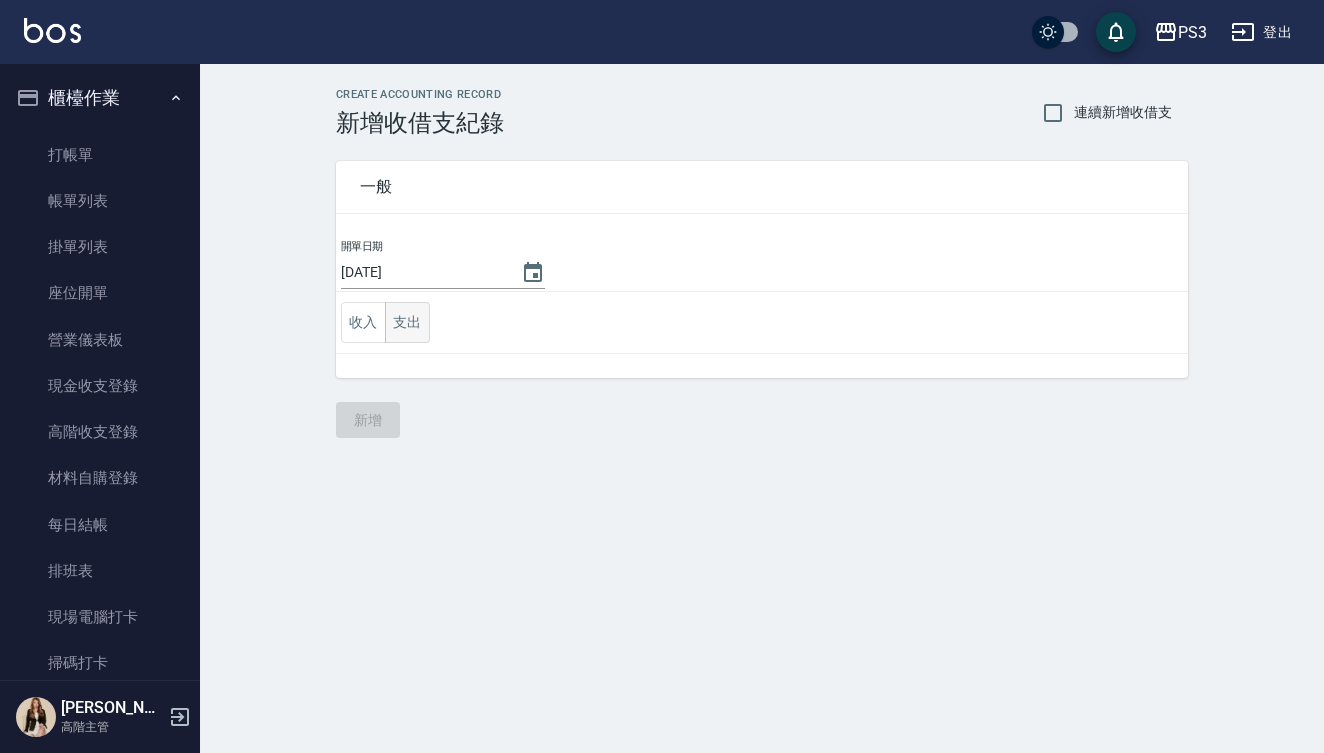 click on "支出" at bounding box center [407, 322] 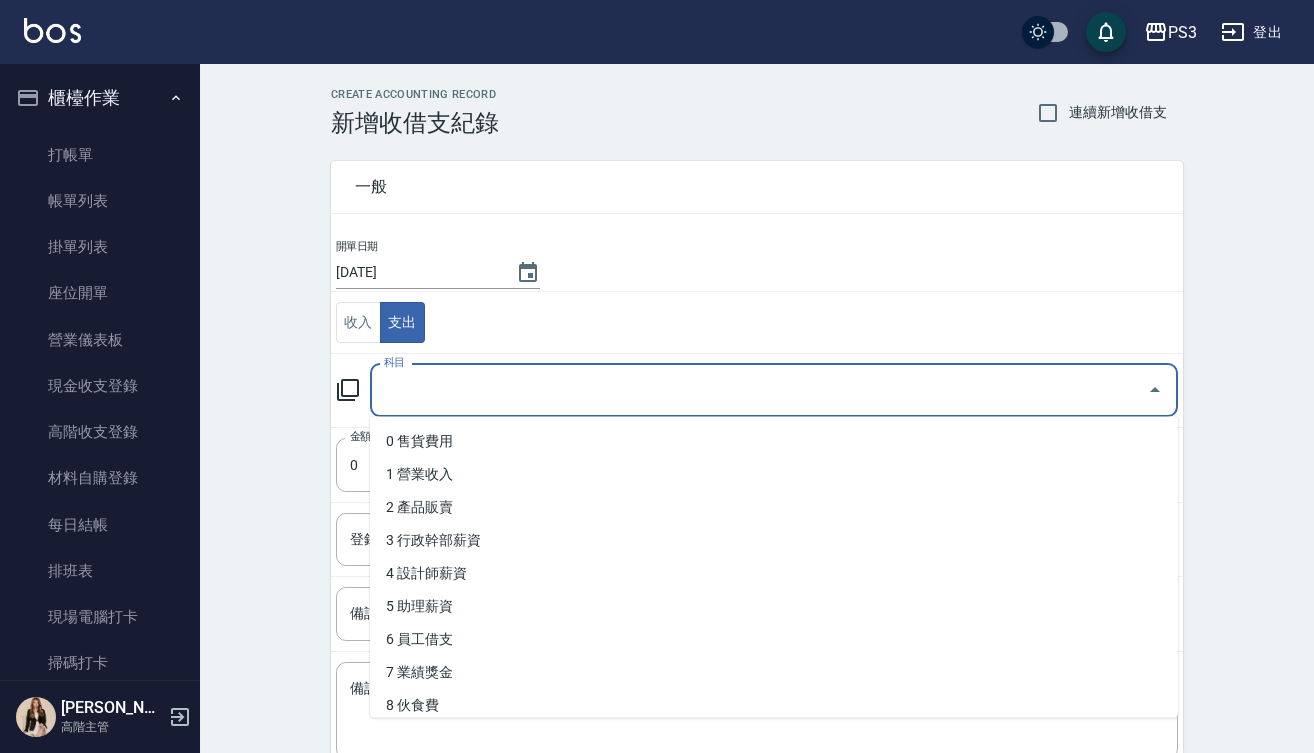 click on "科目" at bounding box center [759, 390] 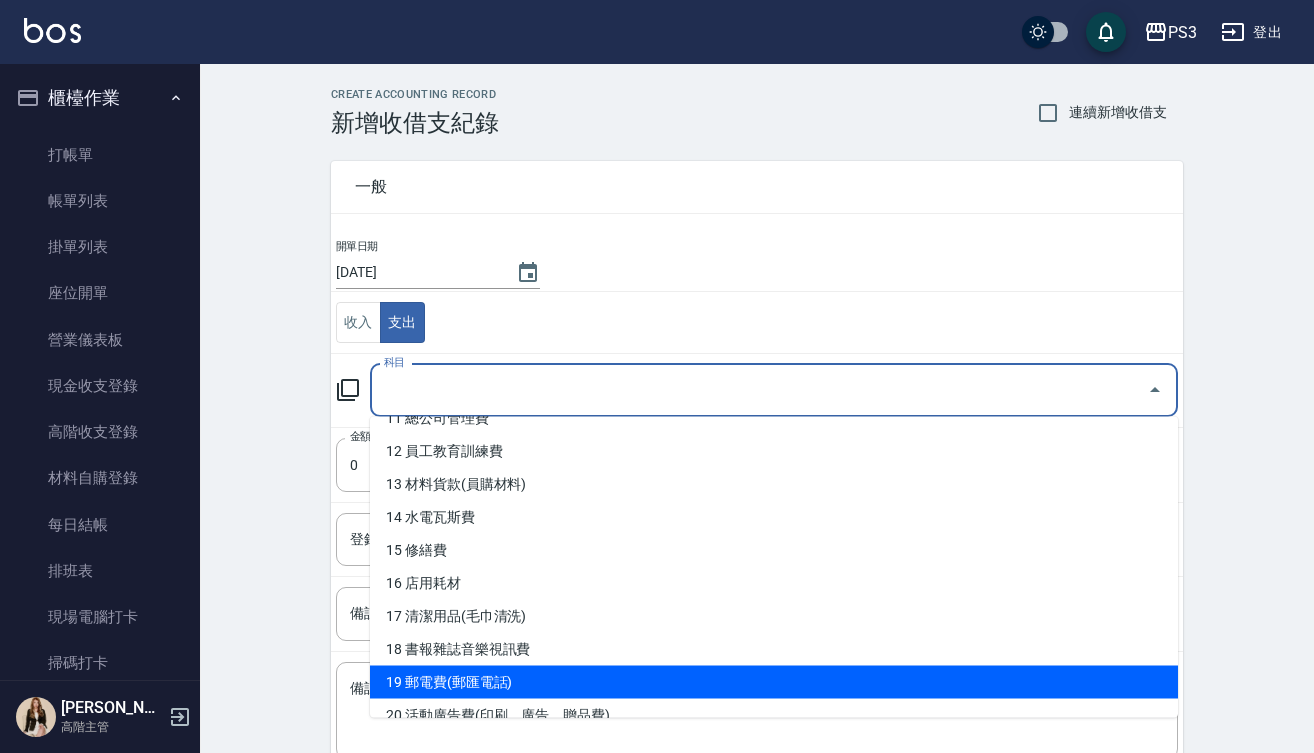 scroll, scrollTop: 386, scrollLeft: 0, axis: vertical 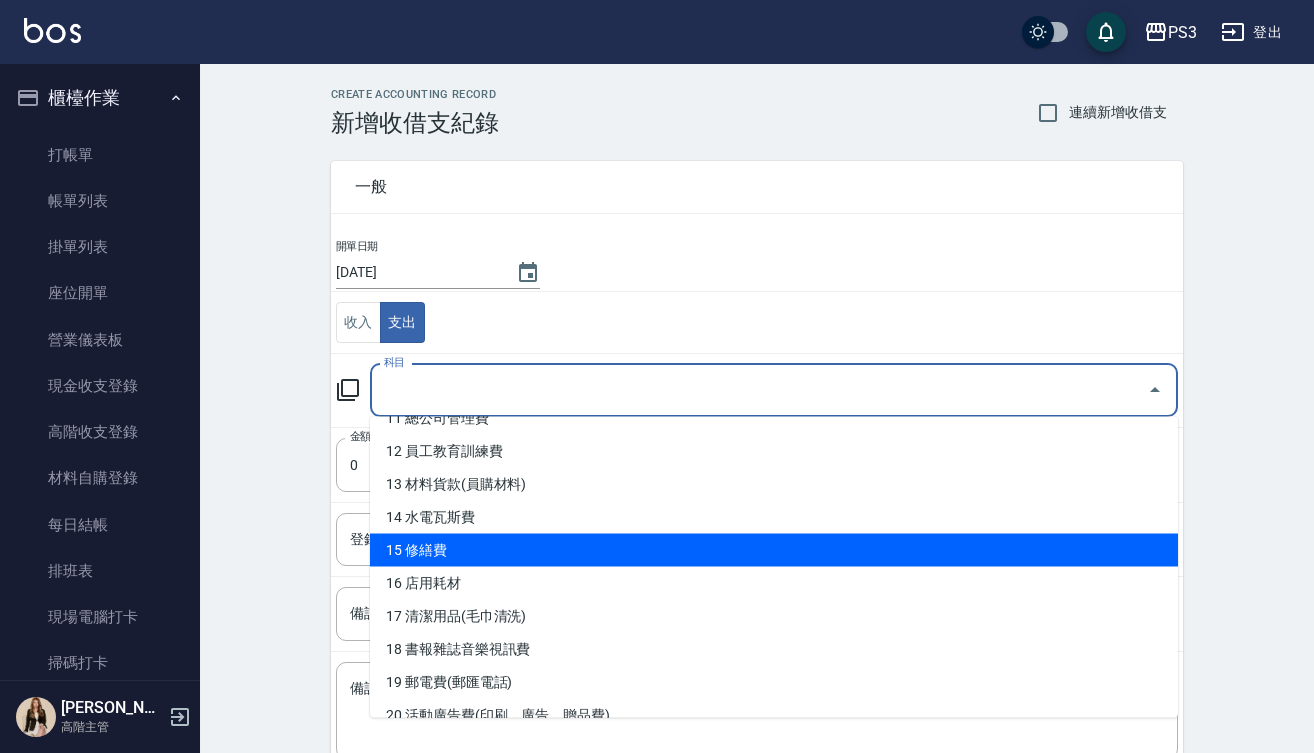 click on "15 修繕費" at bounding box center [774, 550] 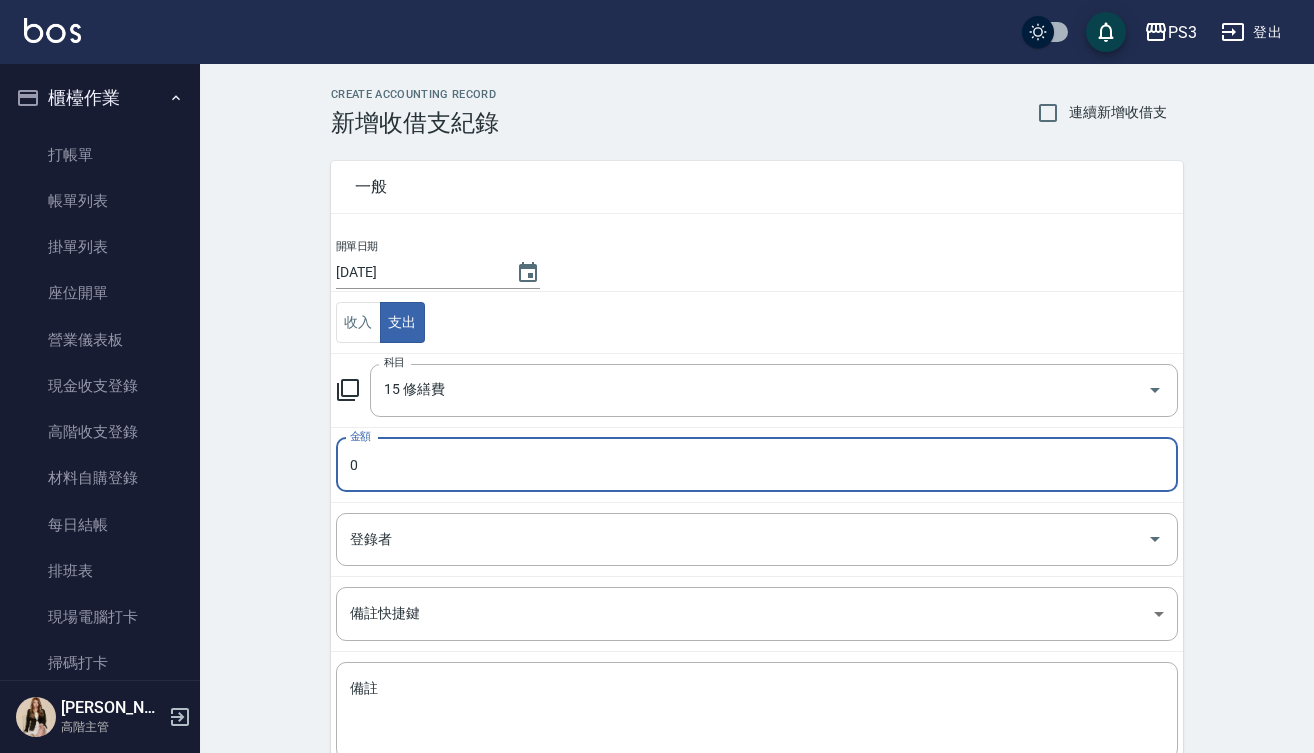 click on "0" at bounding box center (757, 465) 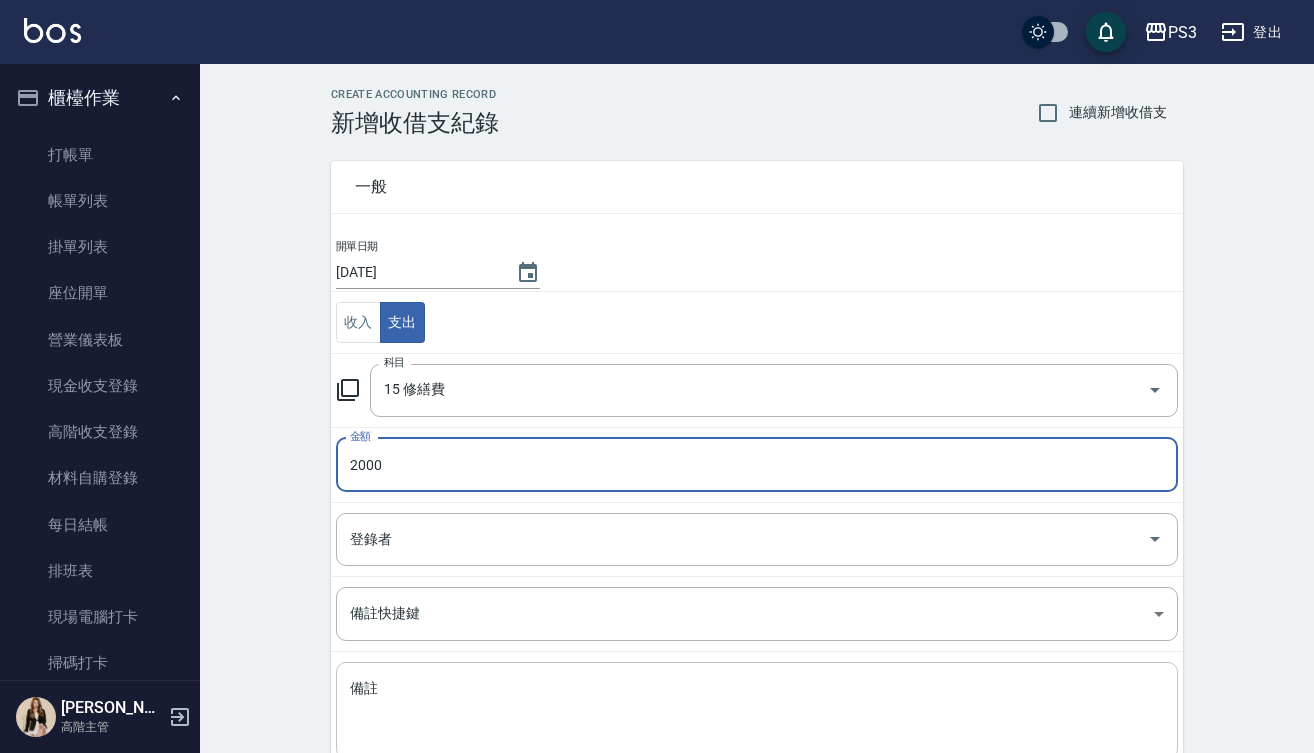 type on "2000" 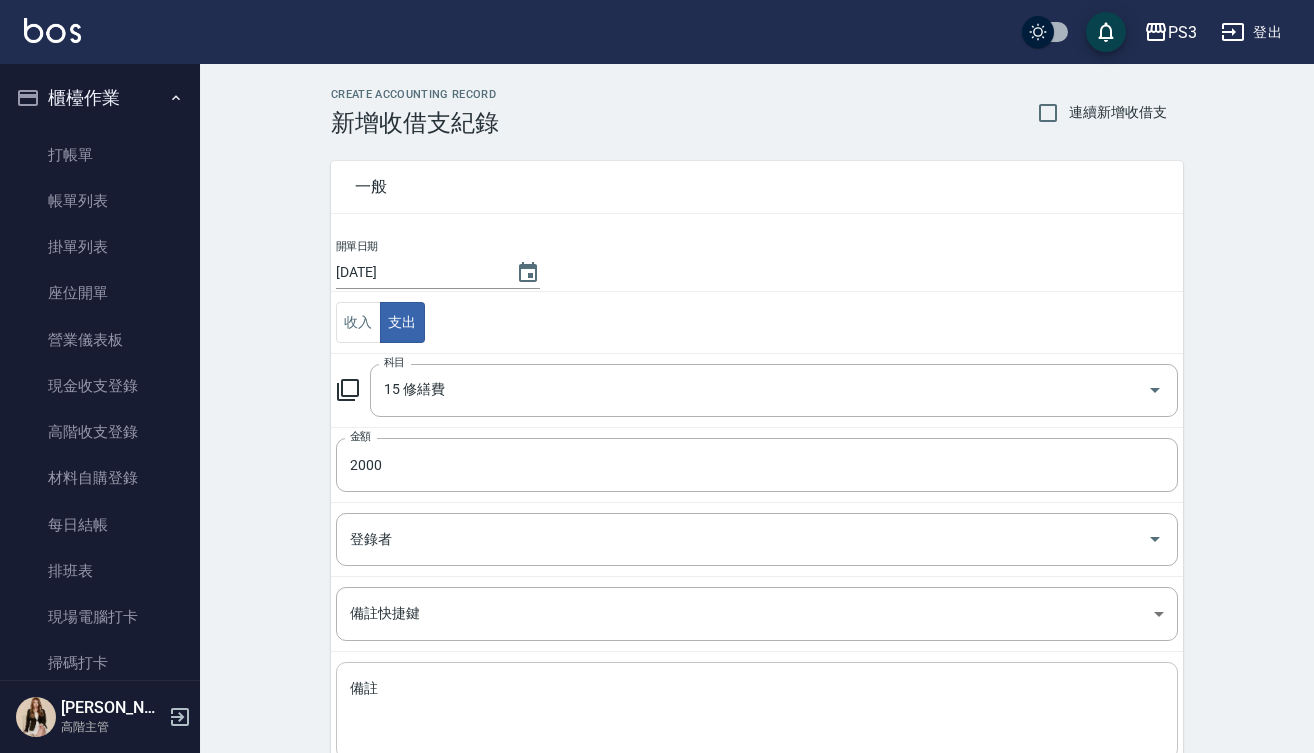 click on "x 備註" at bounding box center (757, 710) 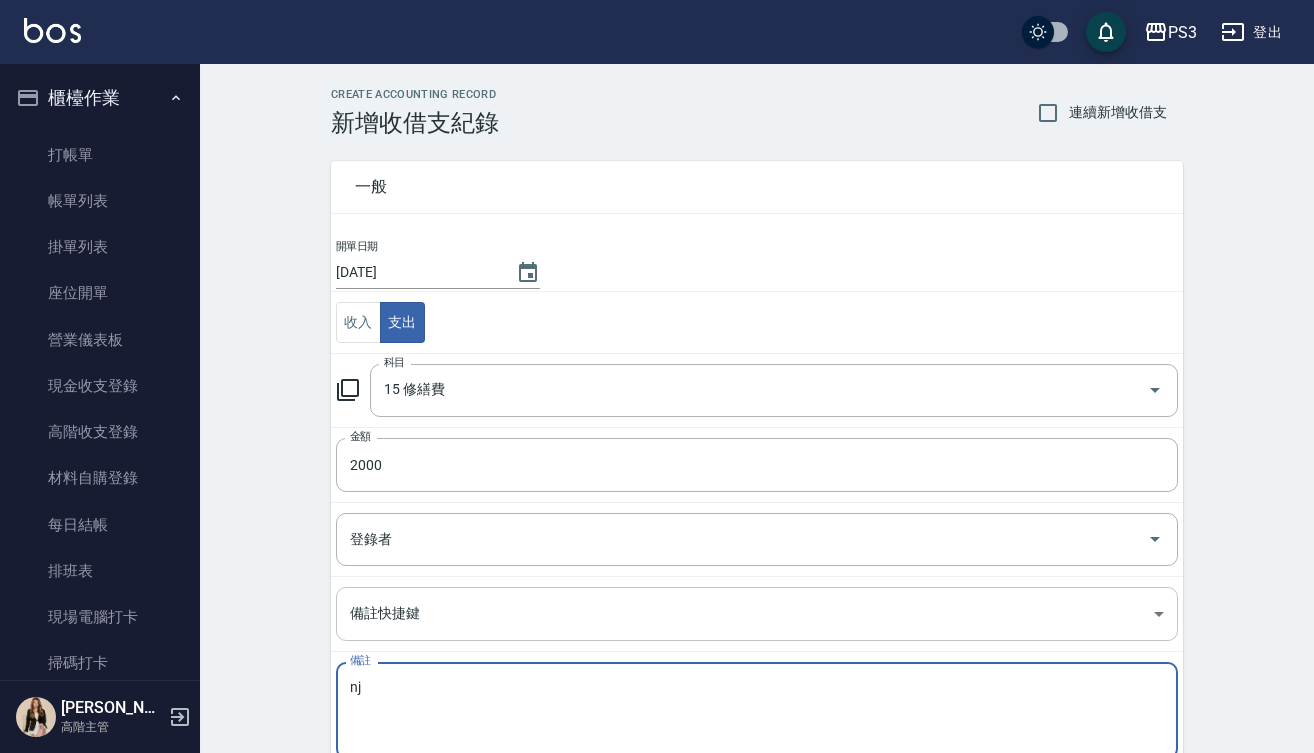 type on "n" 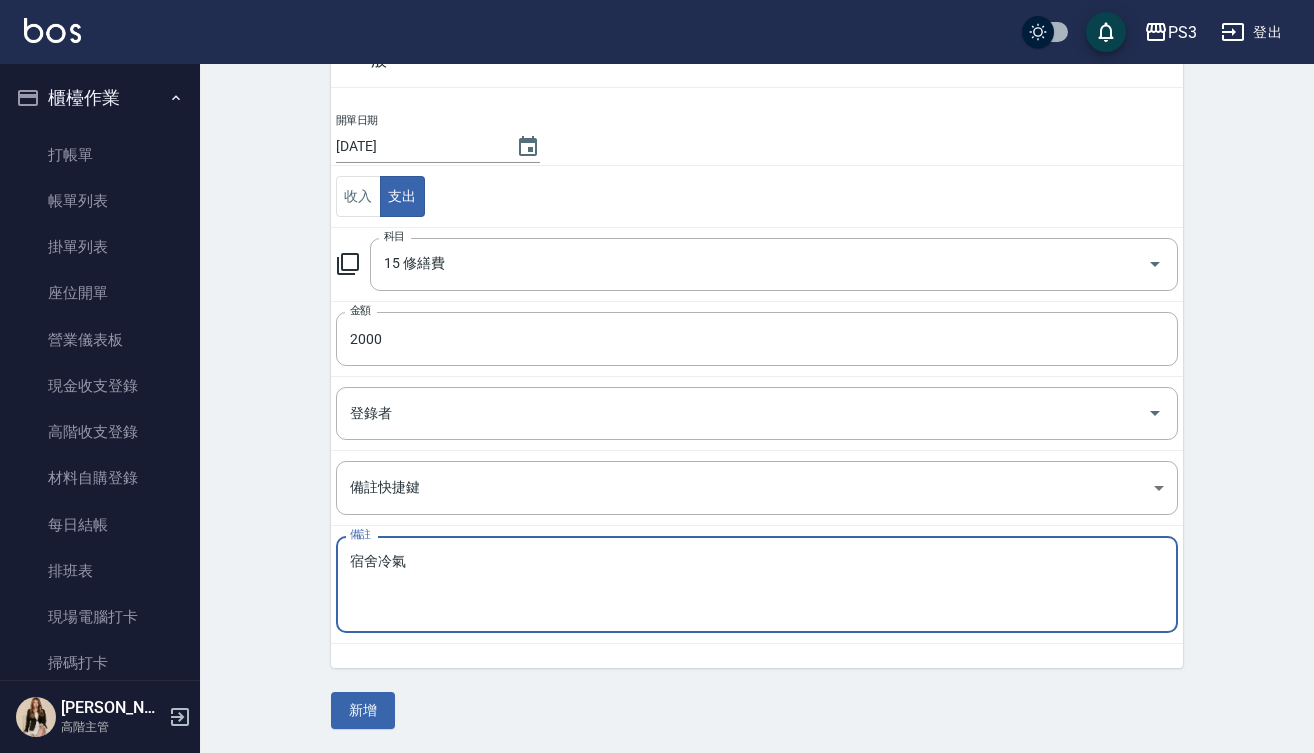 scroll, scrollTop: 125, scrollLeft: 0, axis: vertical 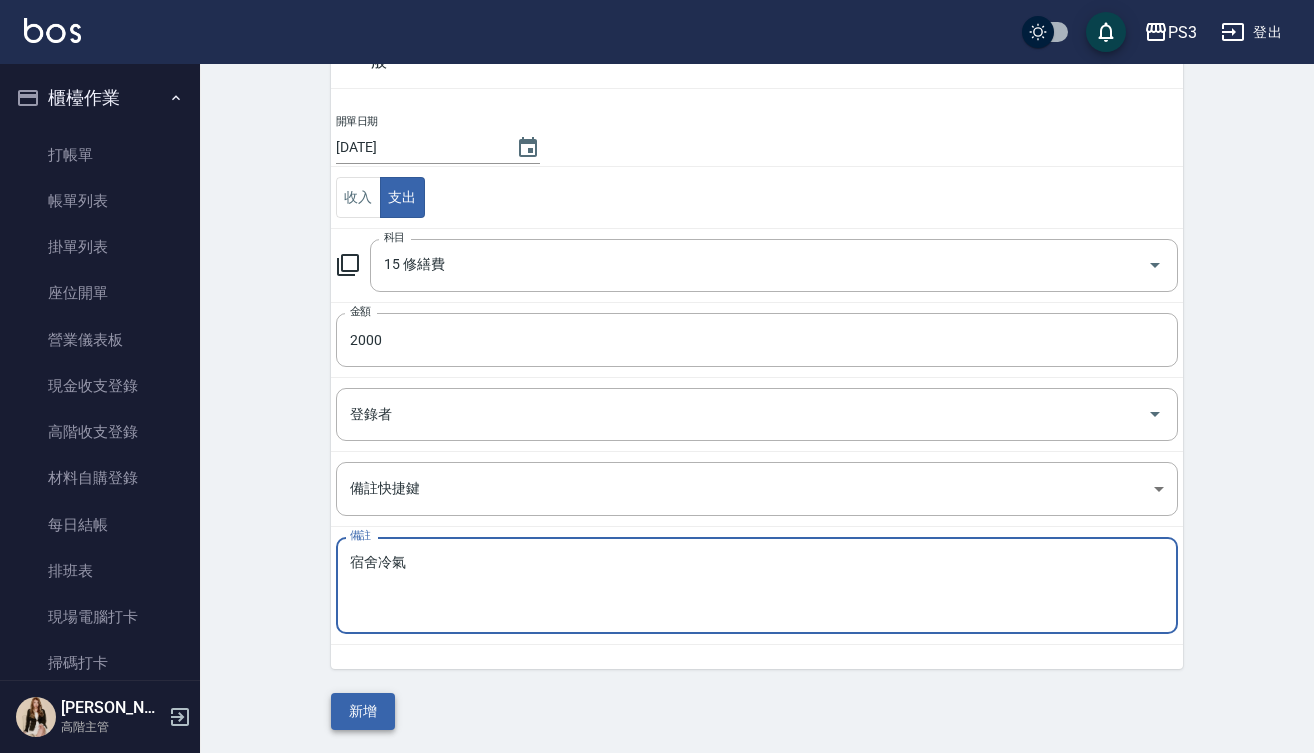 type on "宿舍冷氣" 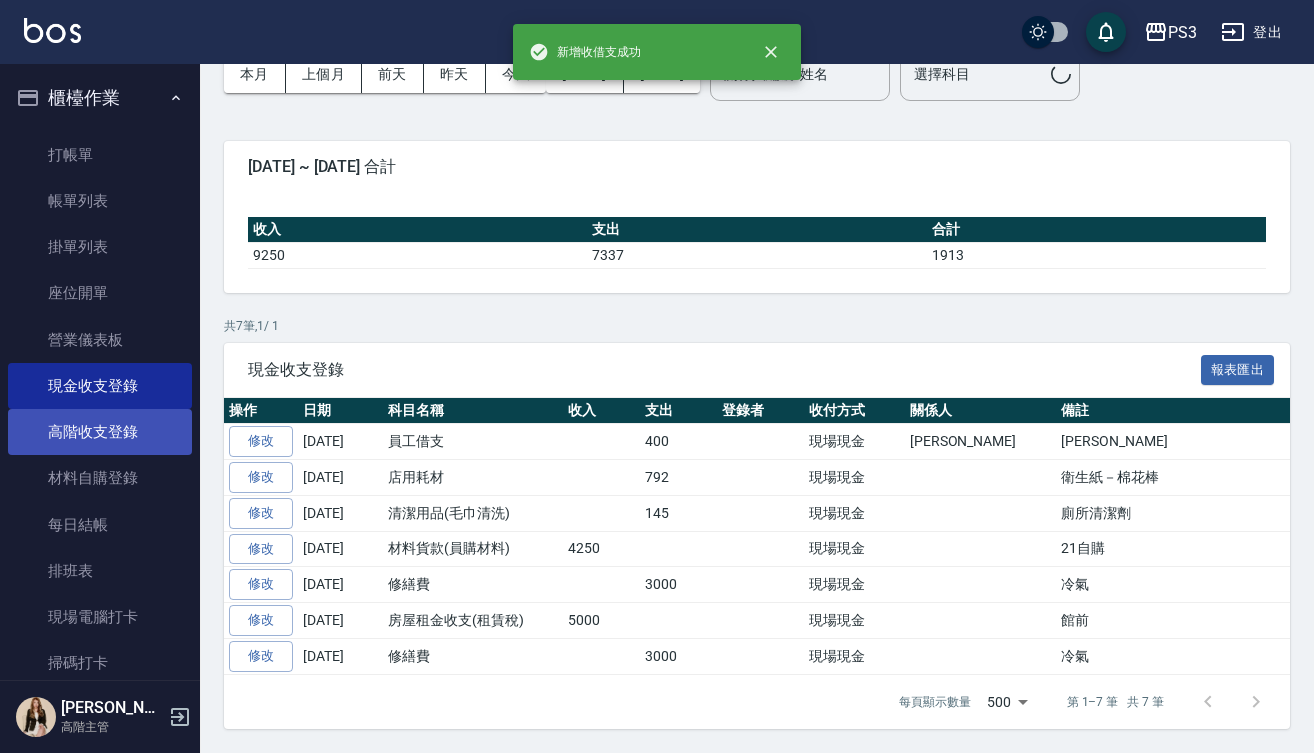 scroll, scrollTop: 0, scrollLeft: 0, axis: both 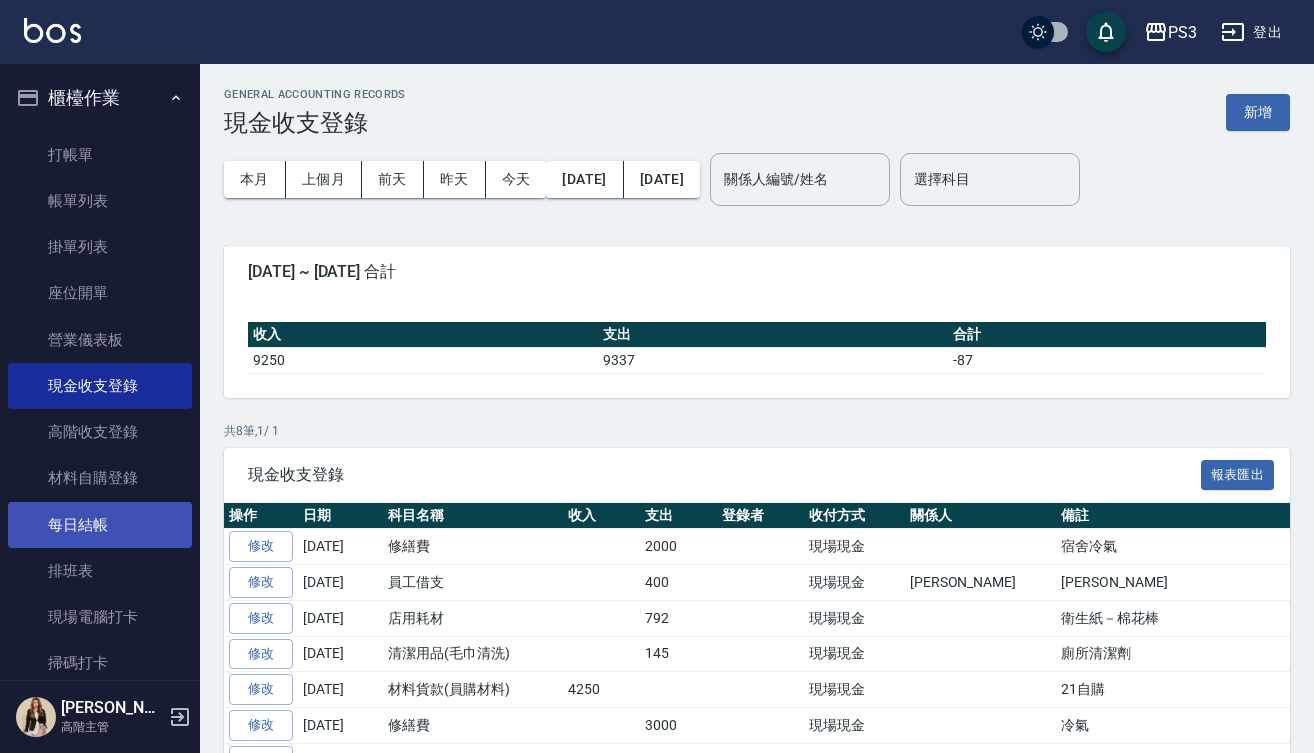 click on "每日結帳" at bounding box center [100, 525] 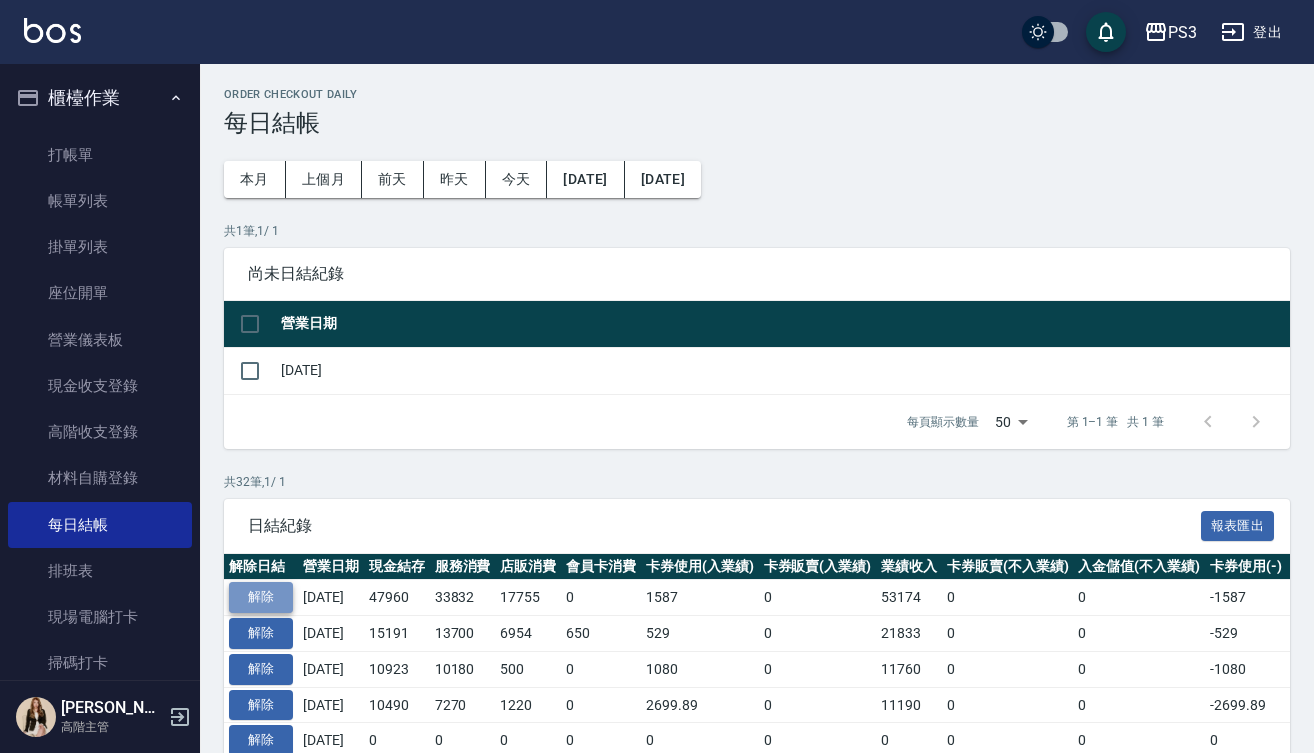 click on "解除" at bounding box center (261, 597) 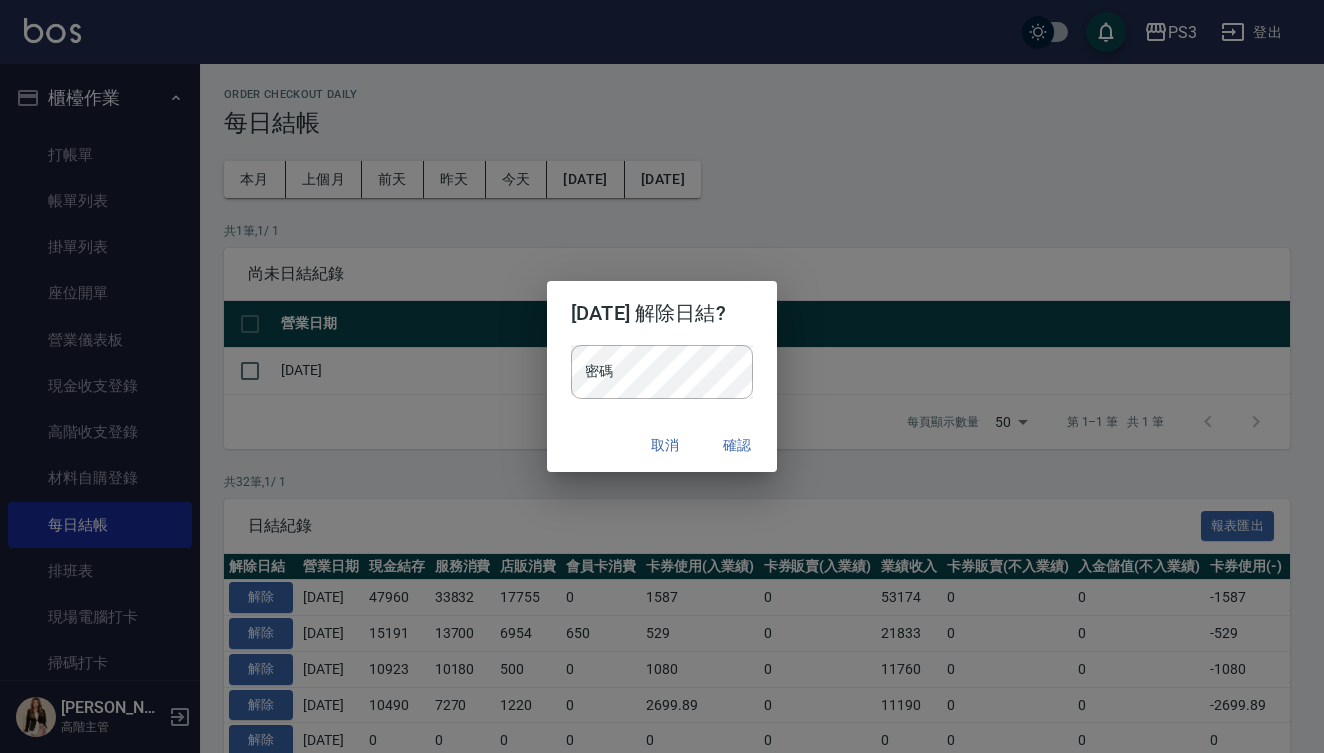 click on "取消" at bounding box center [665, 445] 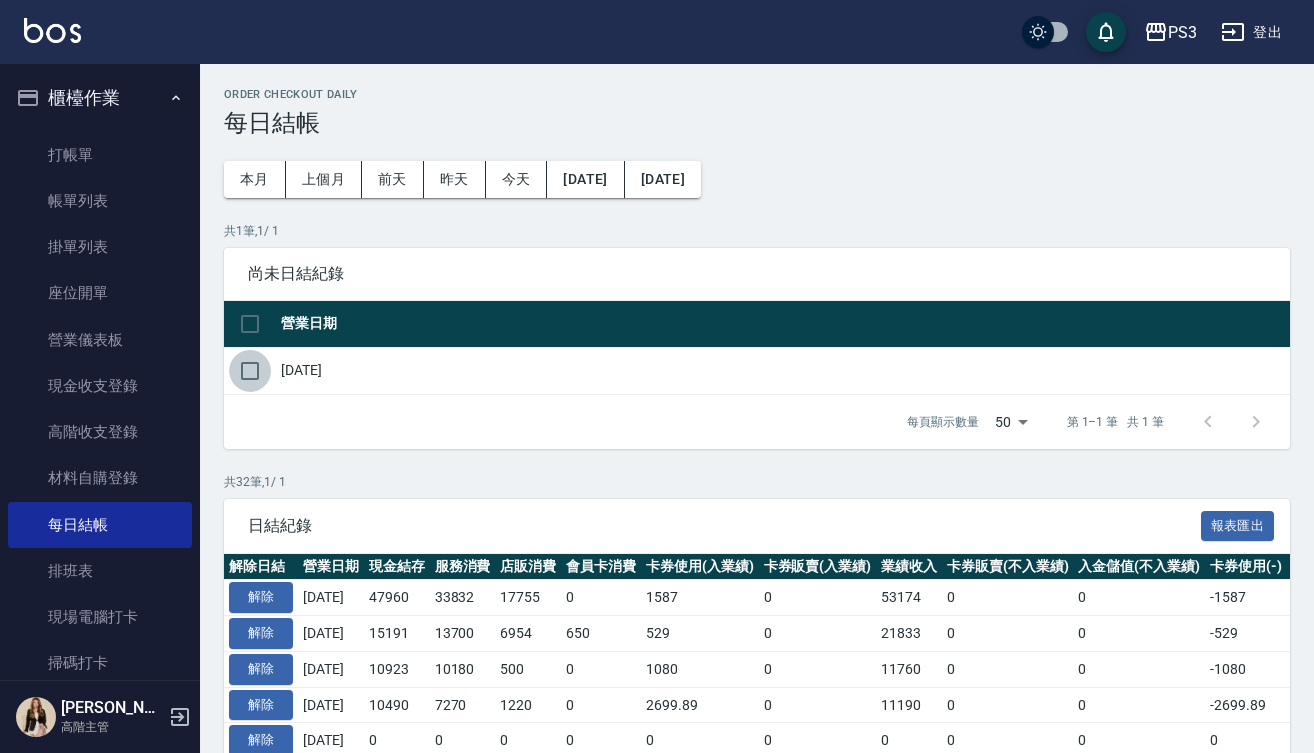 click at bounding box center [250, 371] 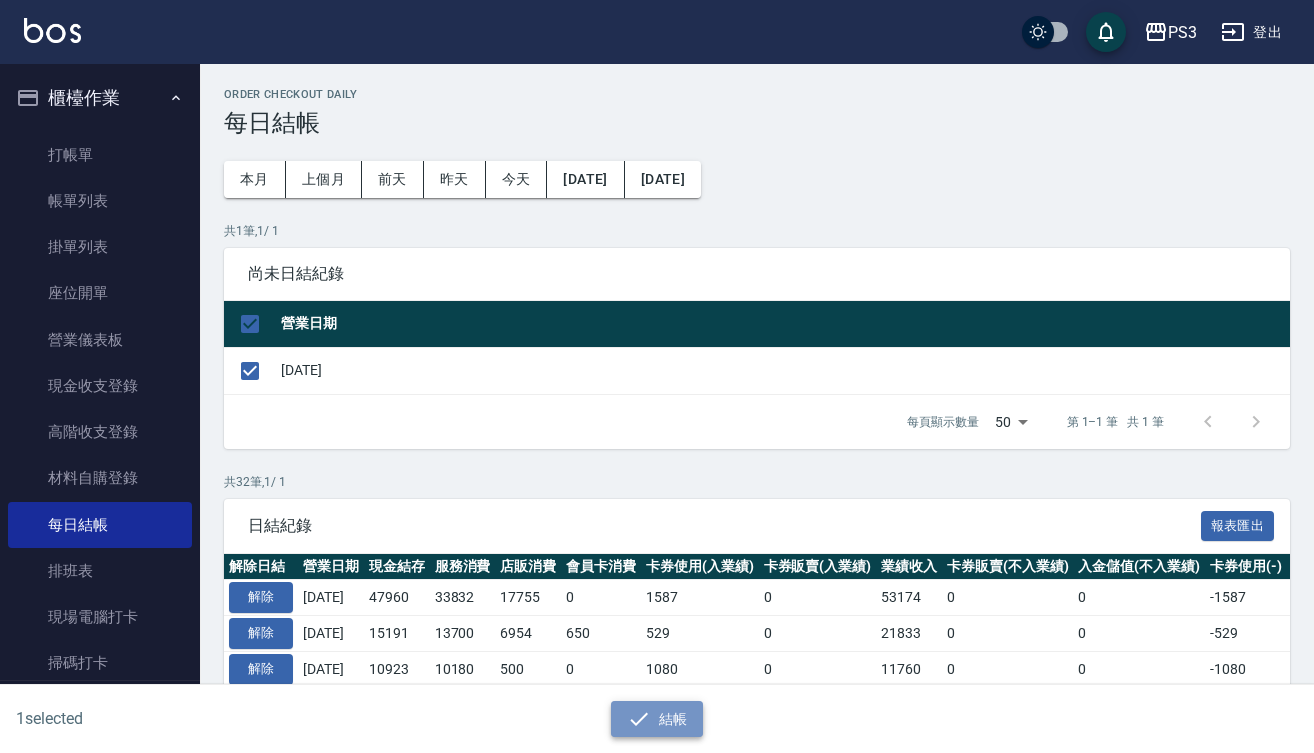 click on "結帳" at bounding box center (657, 719) 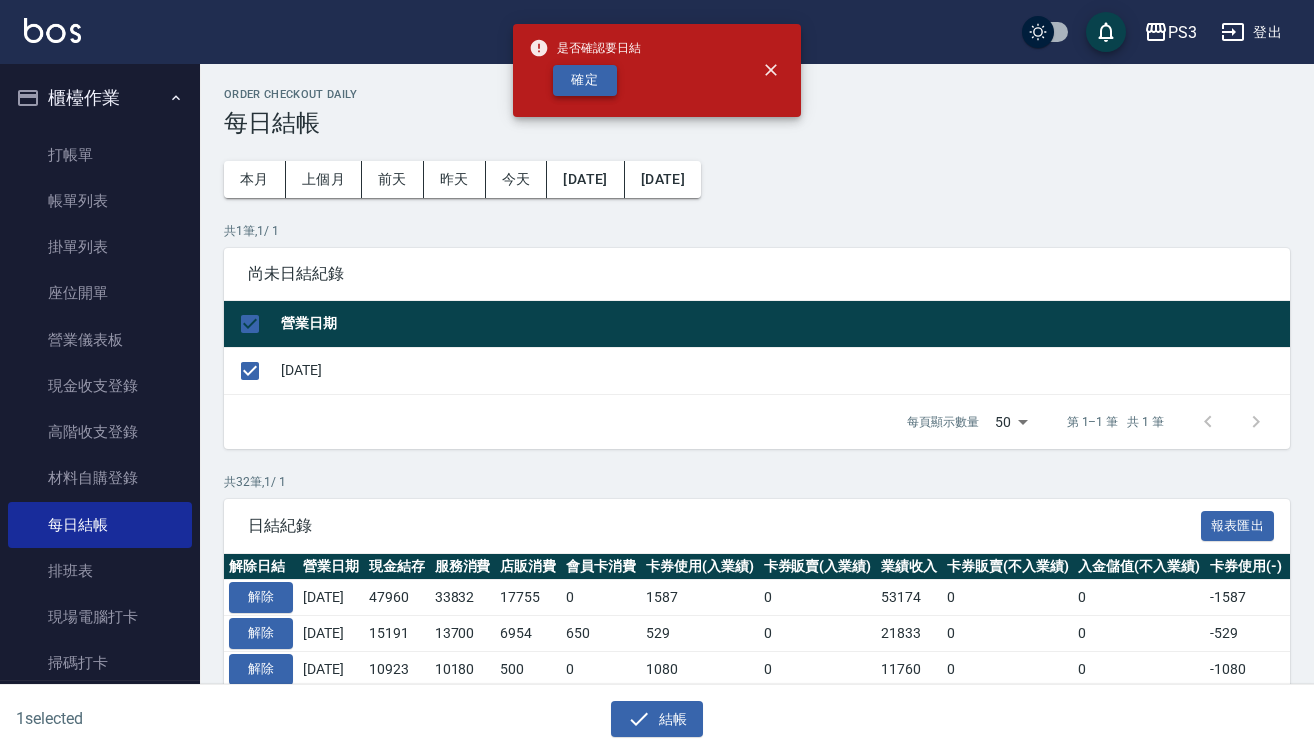 click on "確定" at bounding box center (585, 80) 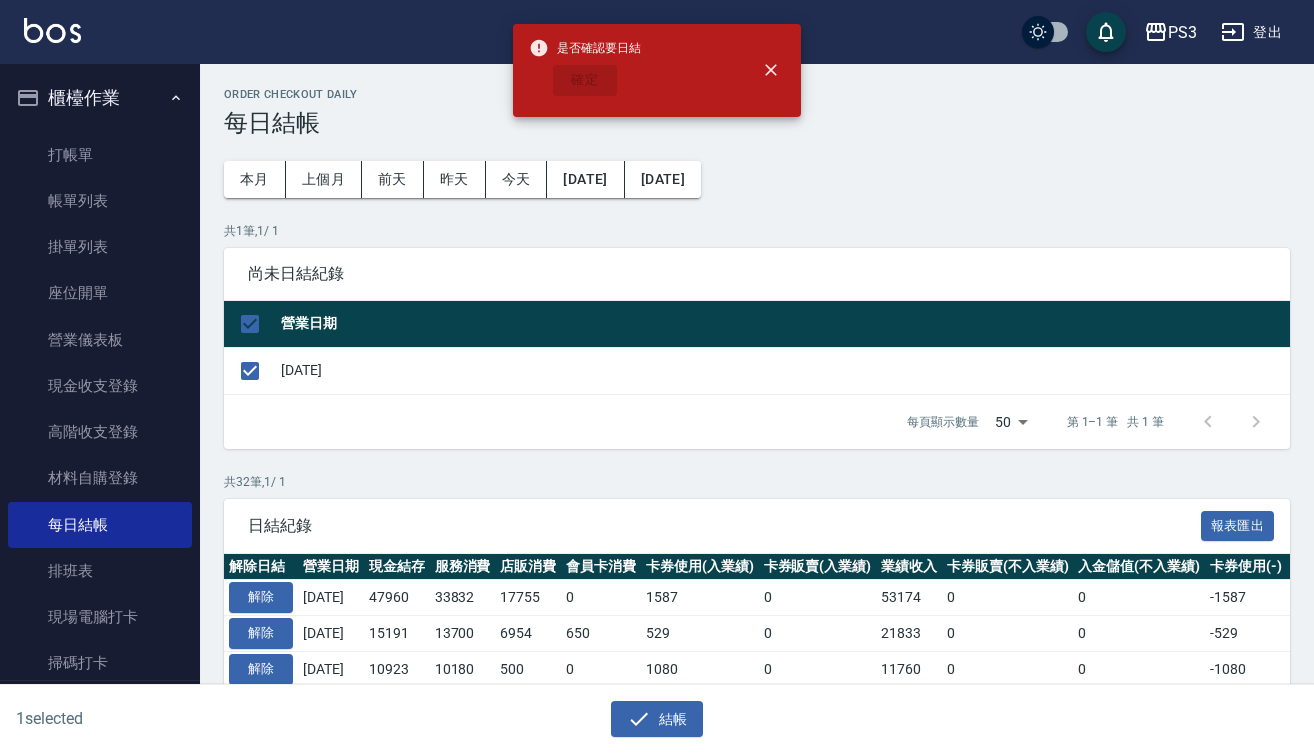 checkbox on "false" 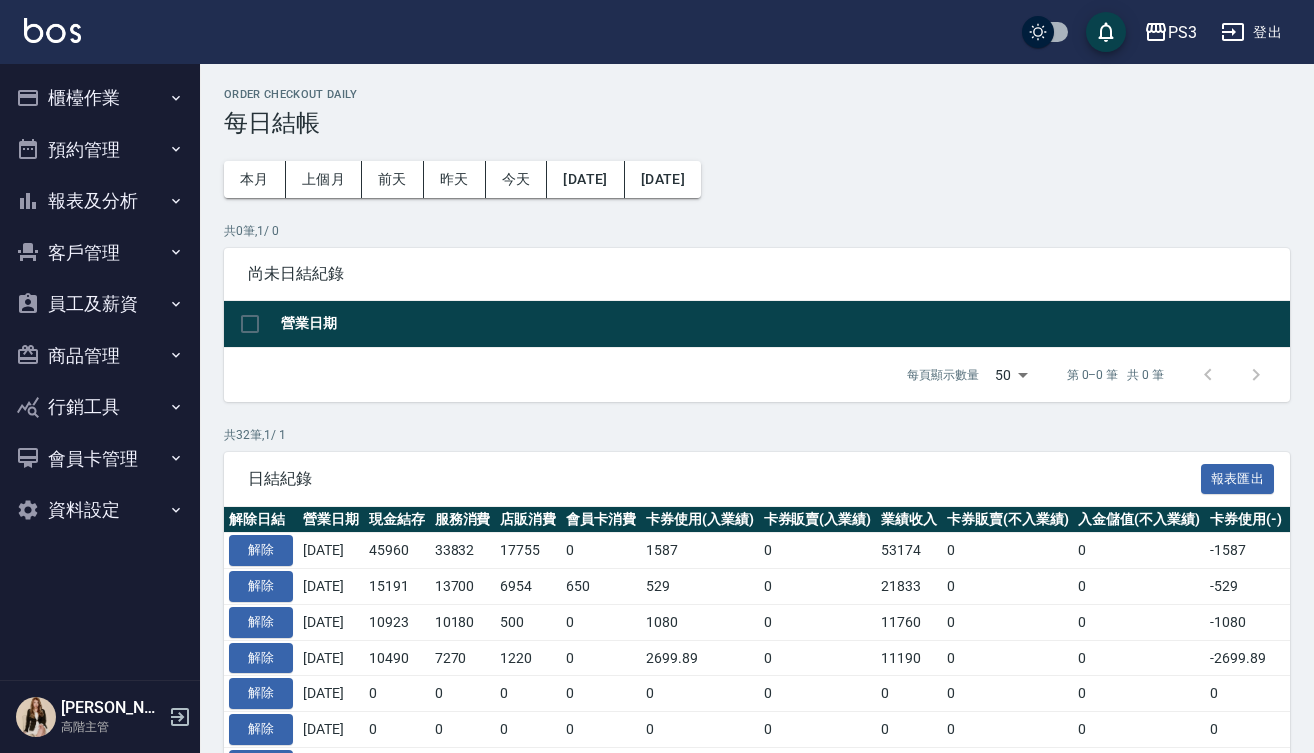 scroll, scrollTop: 0, scrollLeft: 0, axis: both 